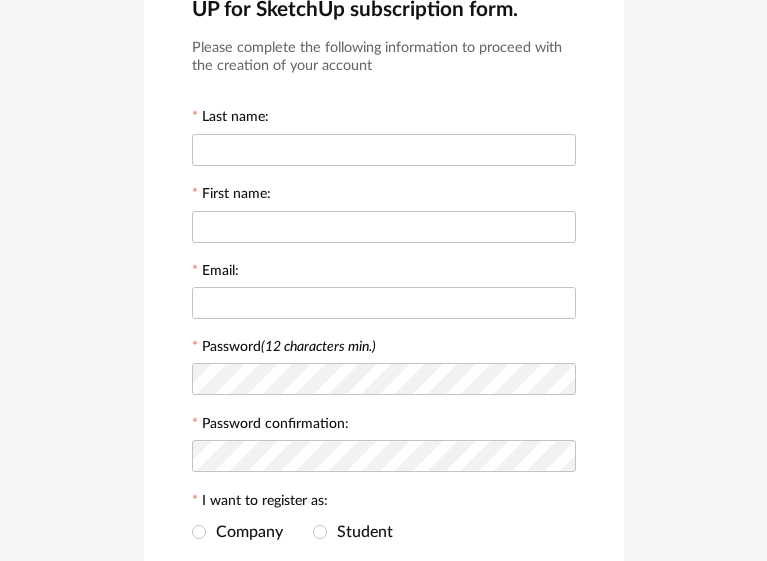 scroll, scrollTop: 100, scrollLeft: 0, axis: vertical 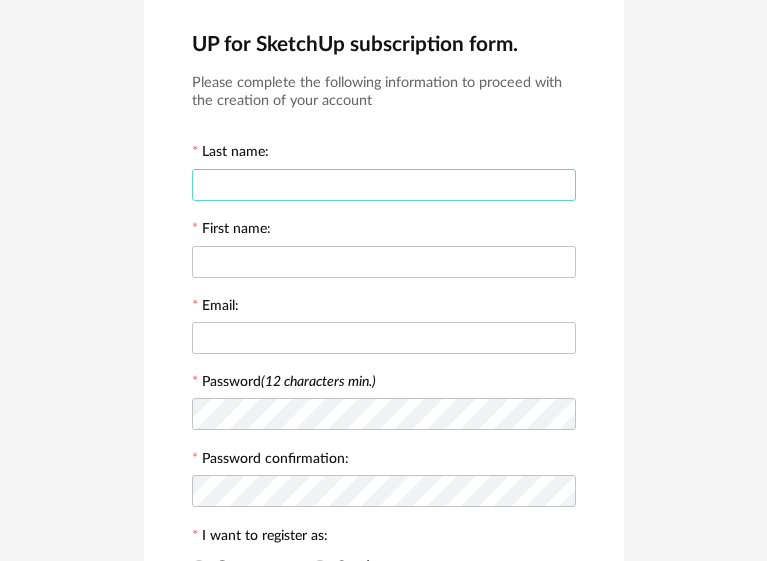 click at bounding box center [384, 185] 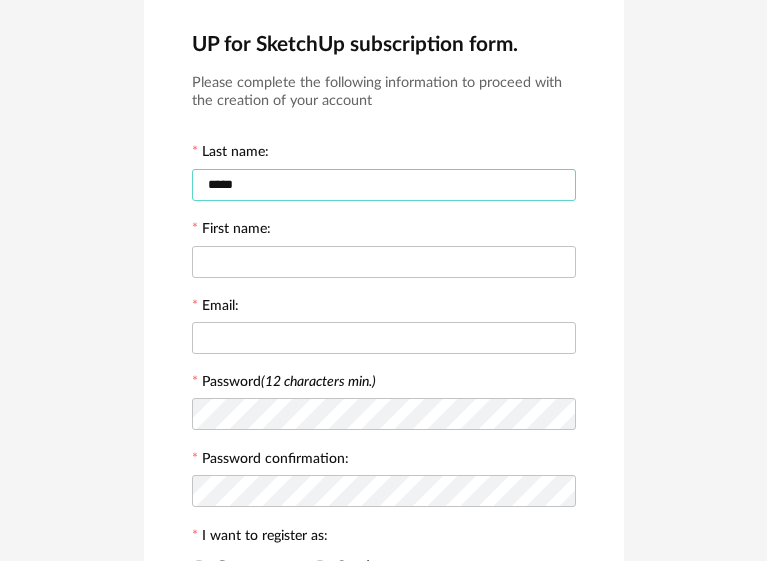 type on "*****" 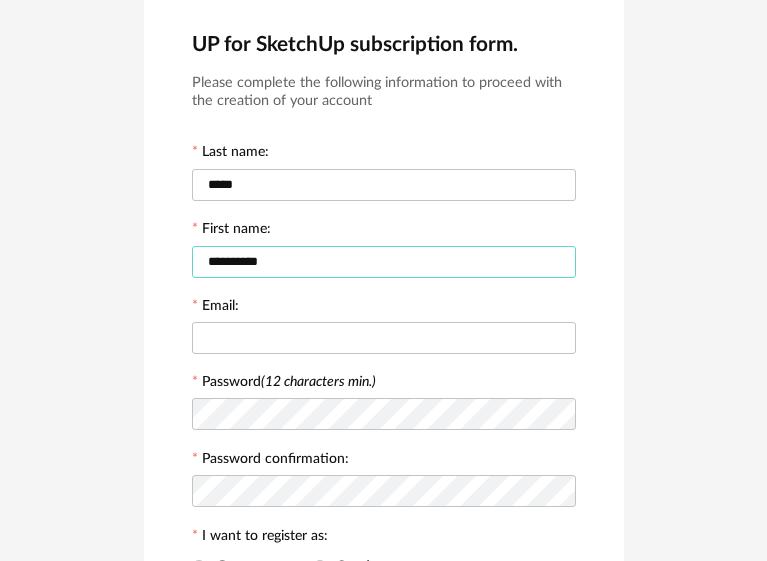 type on "**********" 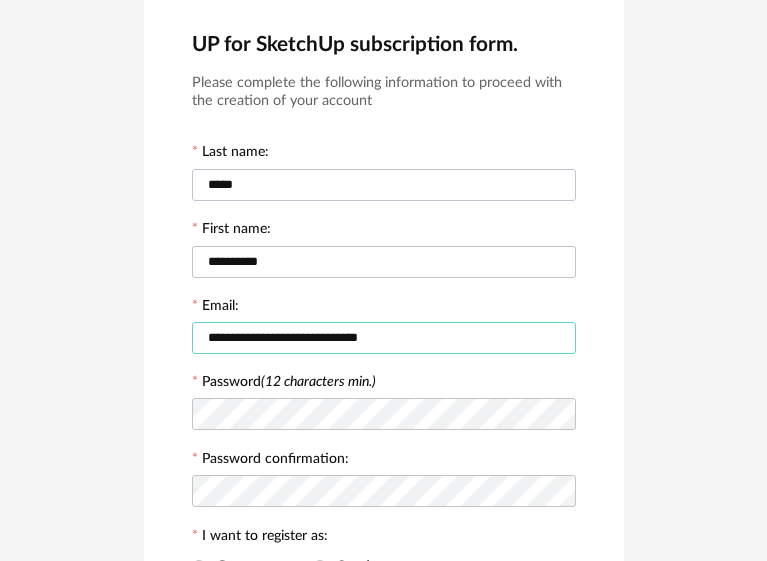 type on "**********" 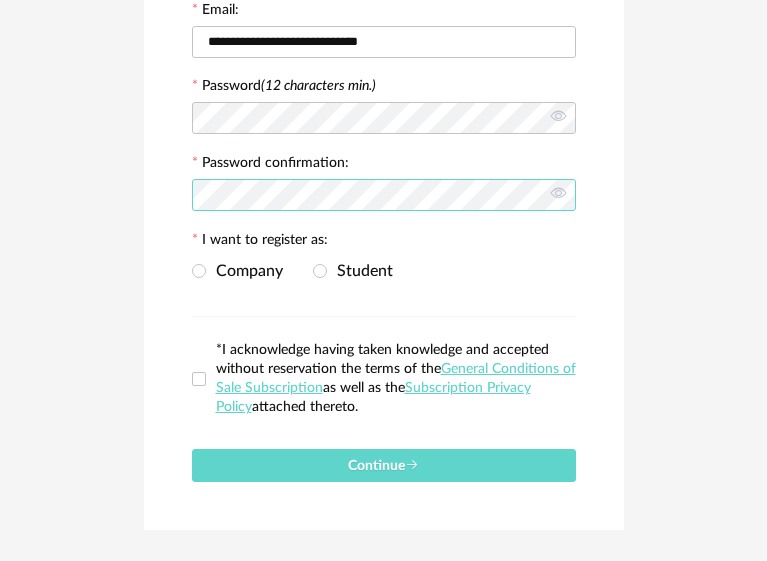 scroll, scrollTop: 400, scrollLeft: 0, axis: vertical 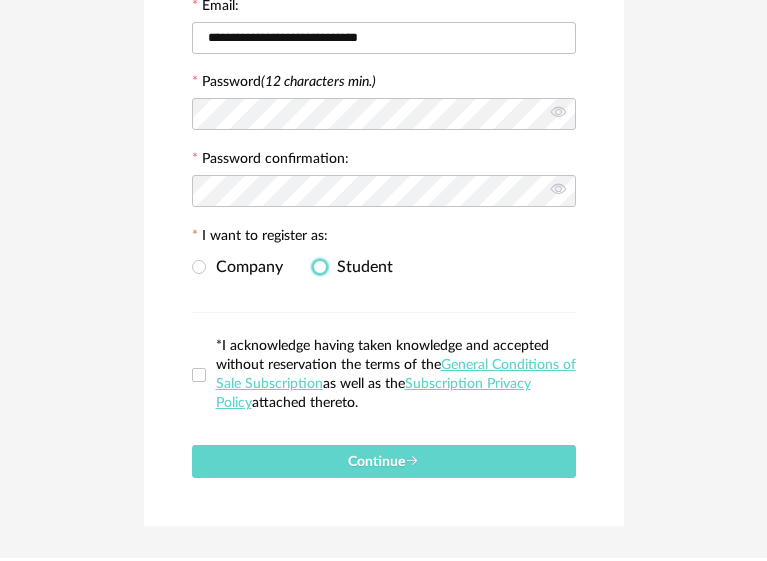 click at bounding box center (320, 267) 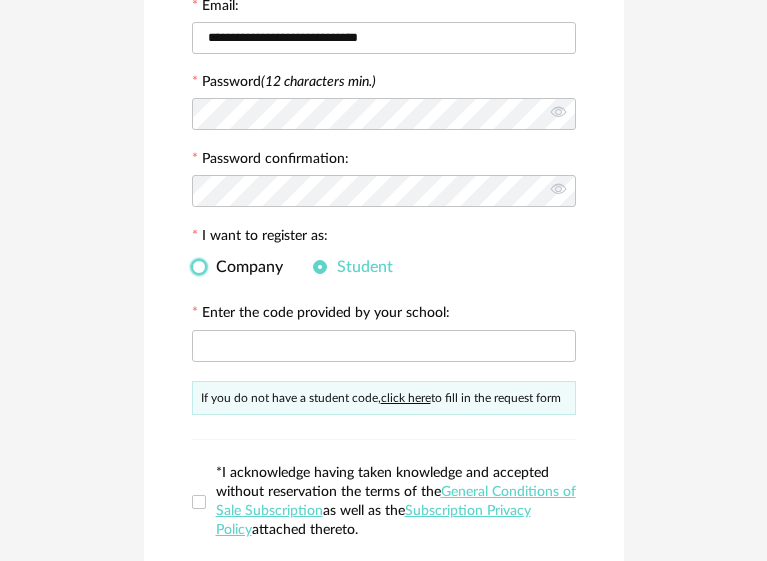 click at bounding box center (199, 267) 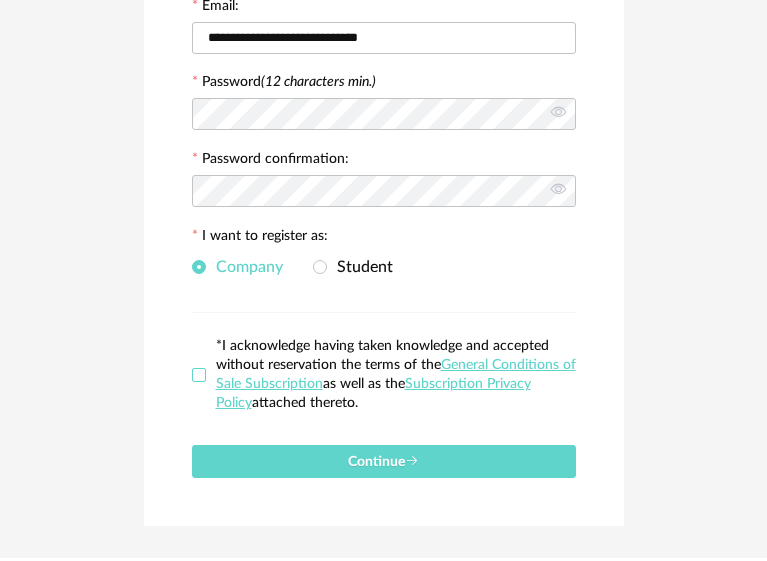 click at bounding box center [199, 375] 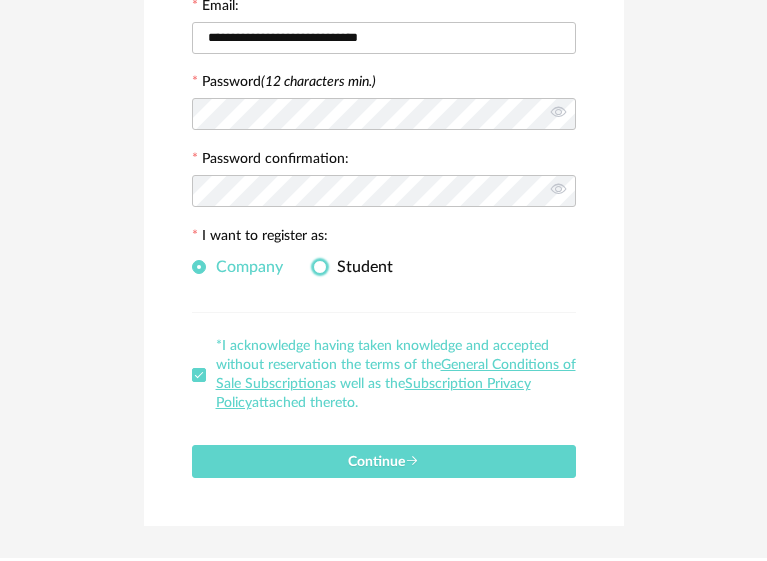 click at bounding box center [320, 267] 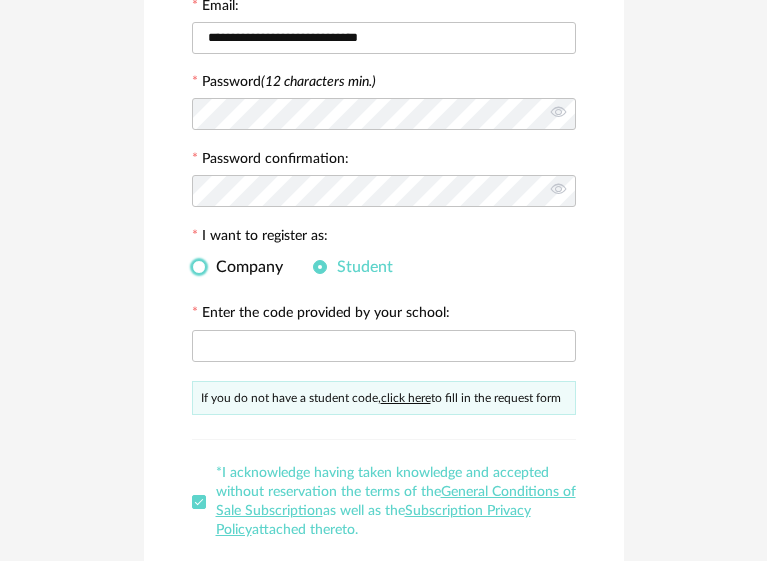 click at bounding box center (199, 267) 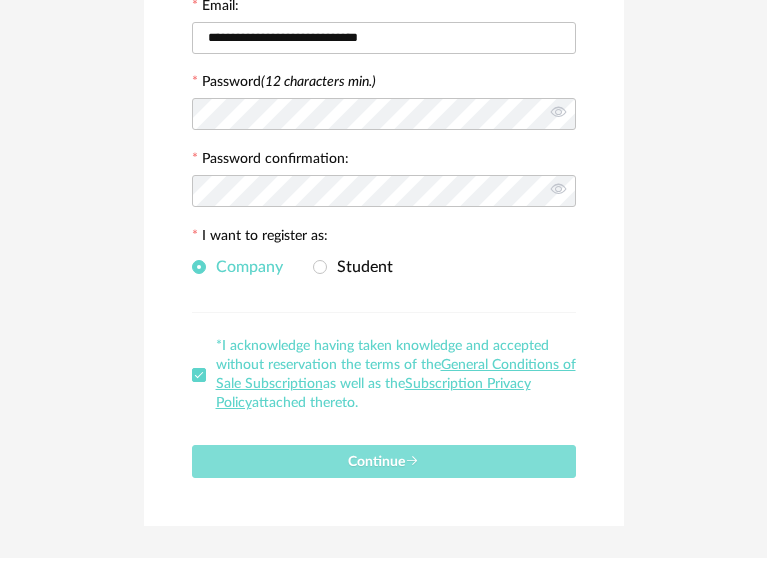 click on "Continue" at bounding box center (384, 461) 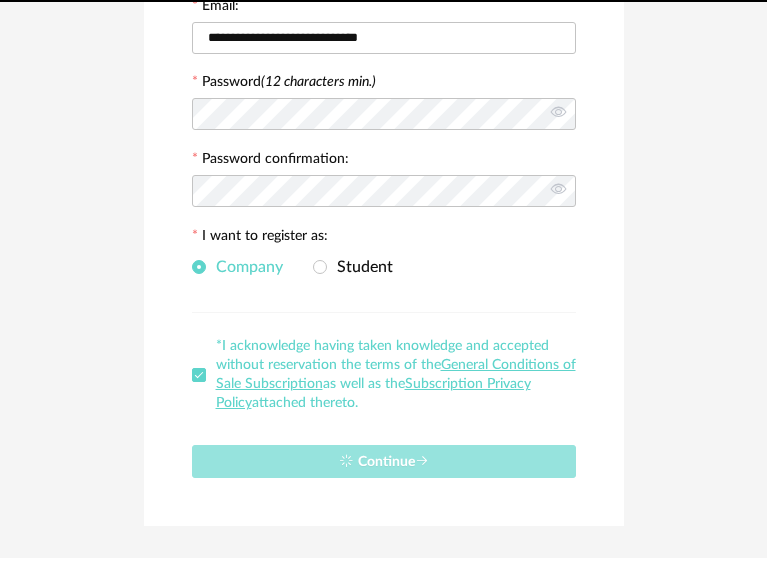 type 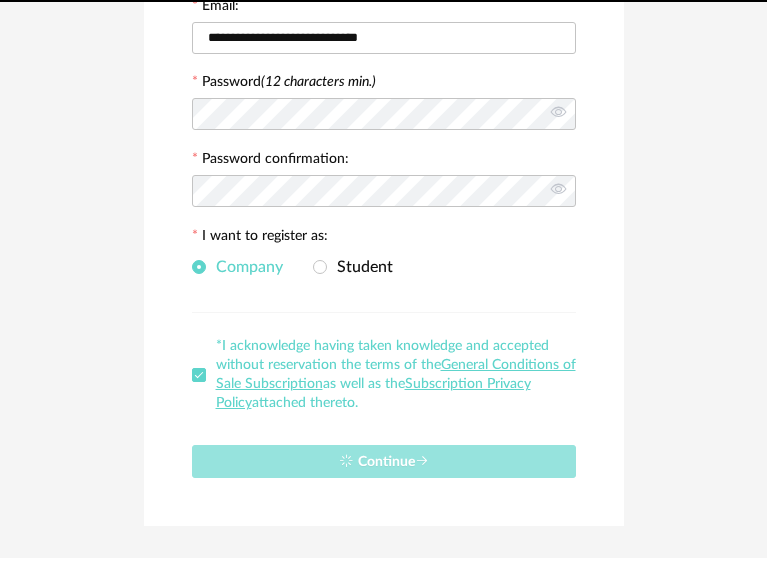 scroll, scrollTop: 0, scrollLeft: 0, axis: both 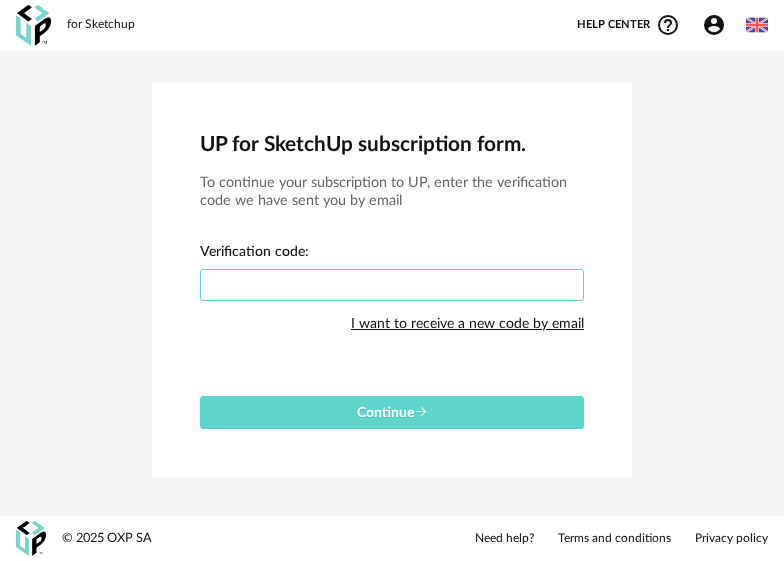 click at bounding box center [392, 285] 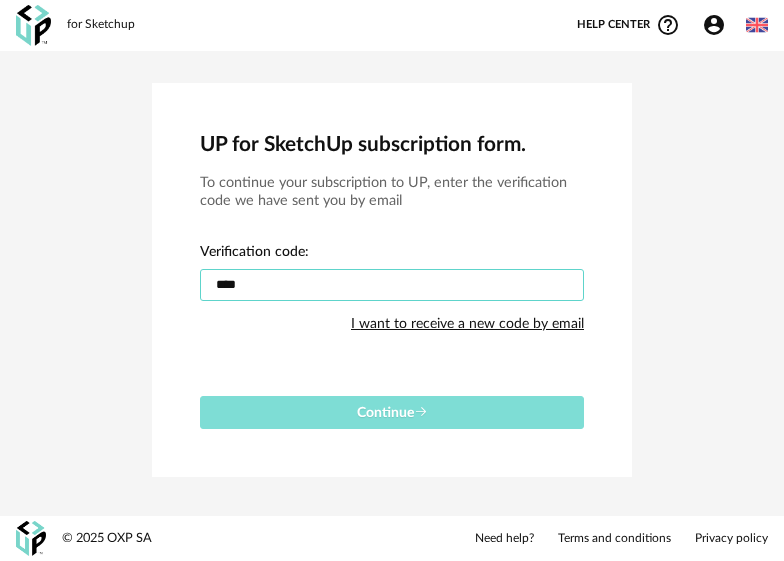 type on "****" 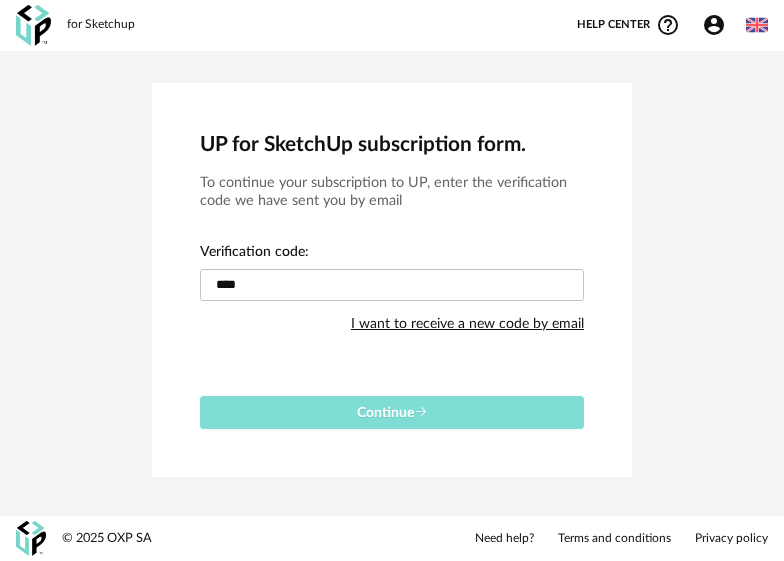 click on "Continue" at bounding box center (392, 413) 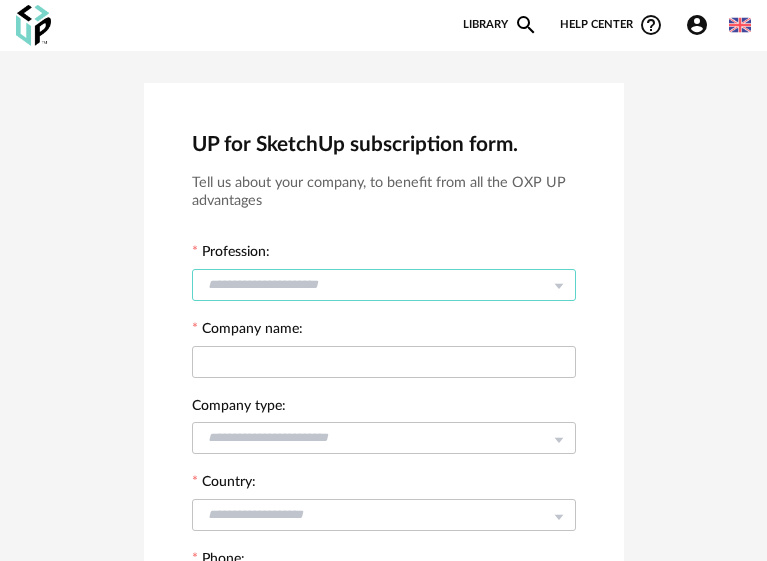 click at bounding box center [384, 285] 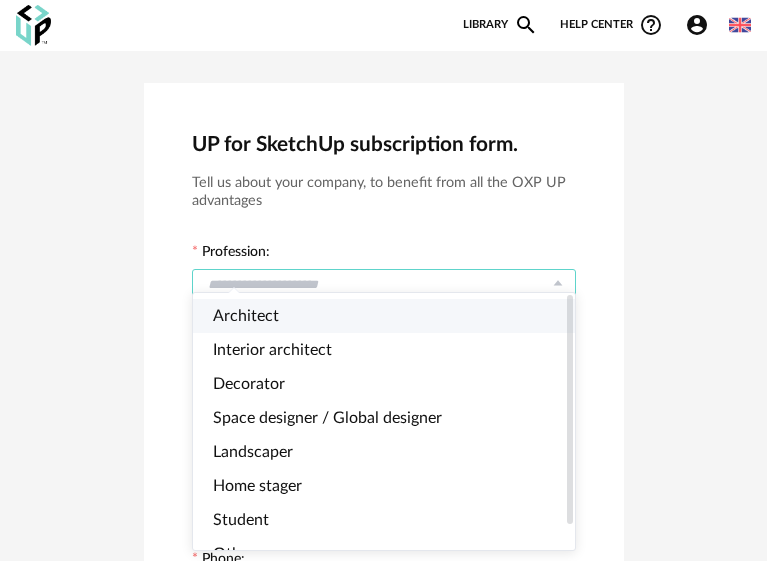click on "Architect" at bounding box center [246, 316] 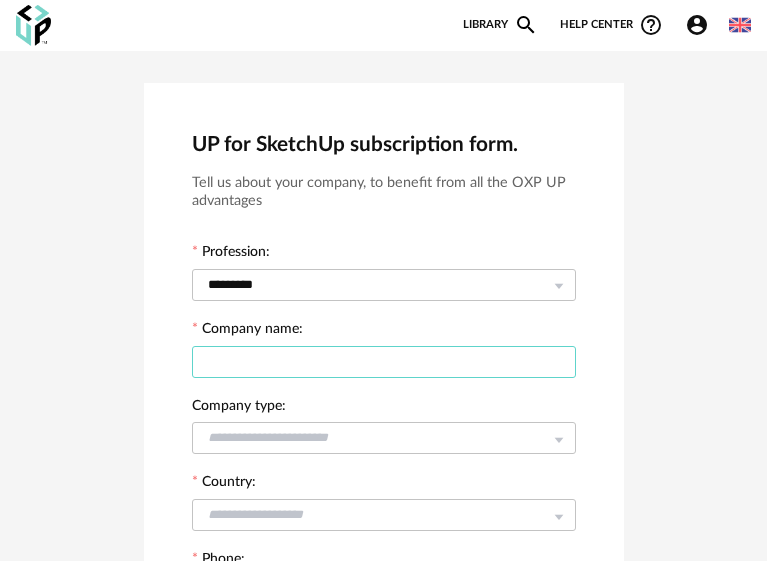 click at bounding box center [384, 362] 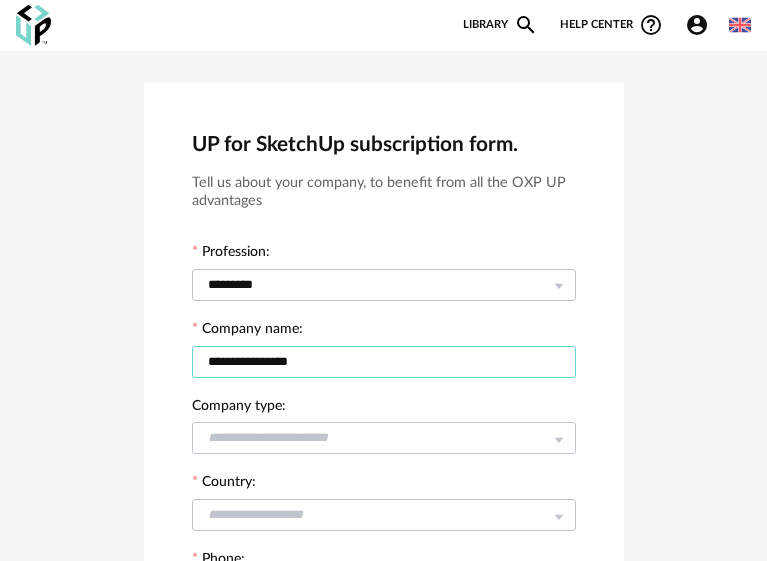 type on "**********" 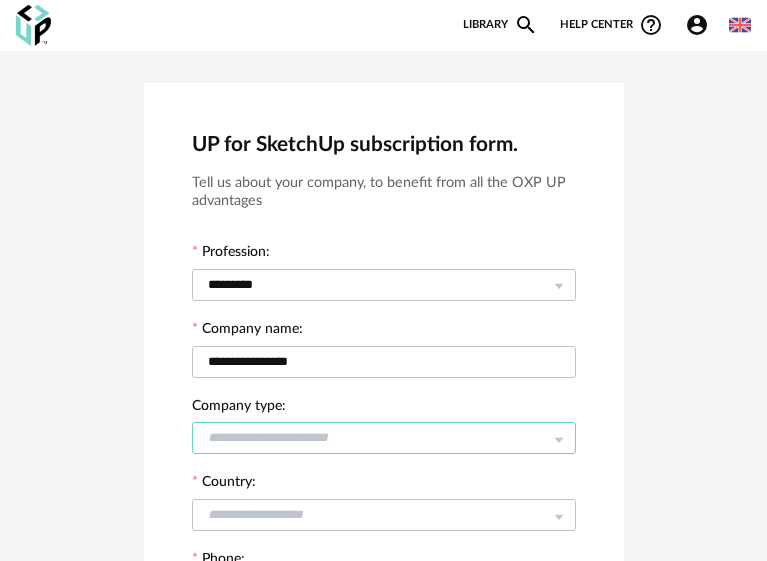 click at bounding box center (384, 438) 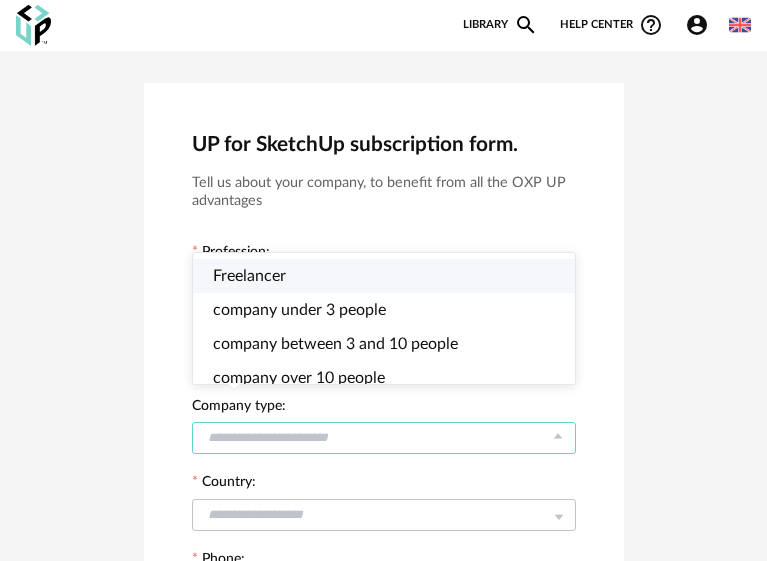 click on "Freelancer" at bounding box center [249, 276] 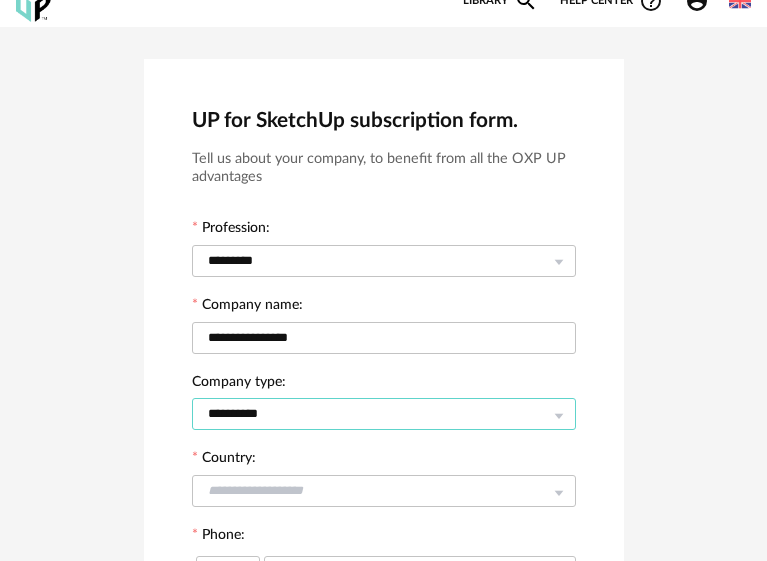 scroll, scrollTop: 100, scrollLeft: 0, axis: vertical 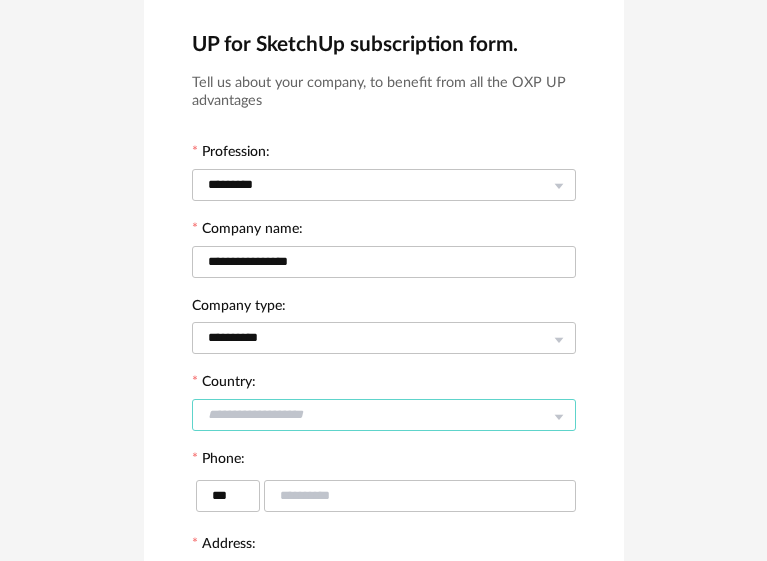 click at bounding box center (384, 415) 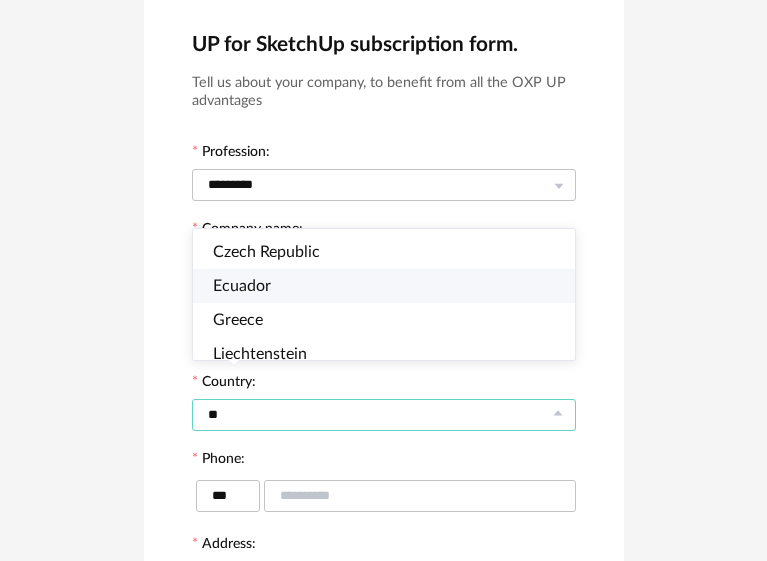 click on "Ecuador" at bounding box center [242, 286] 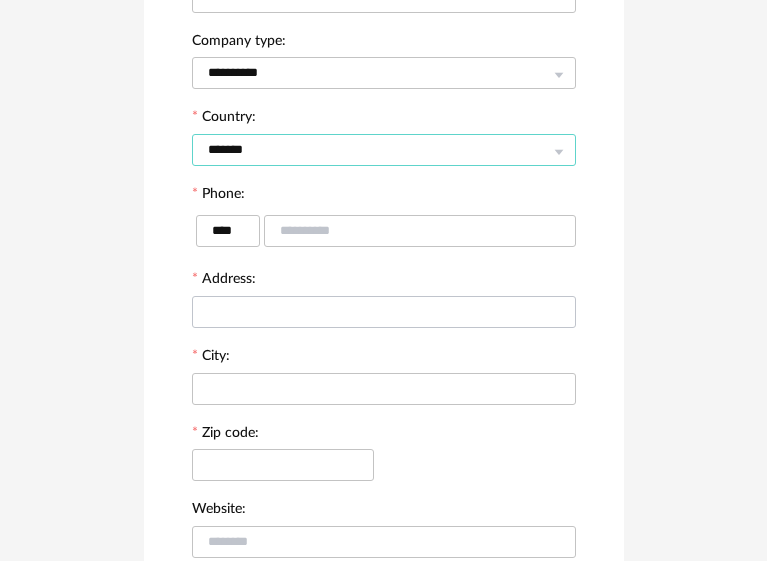 scroll, scrollTop: 400, scrollLeft: 0, axis: vertical 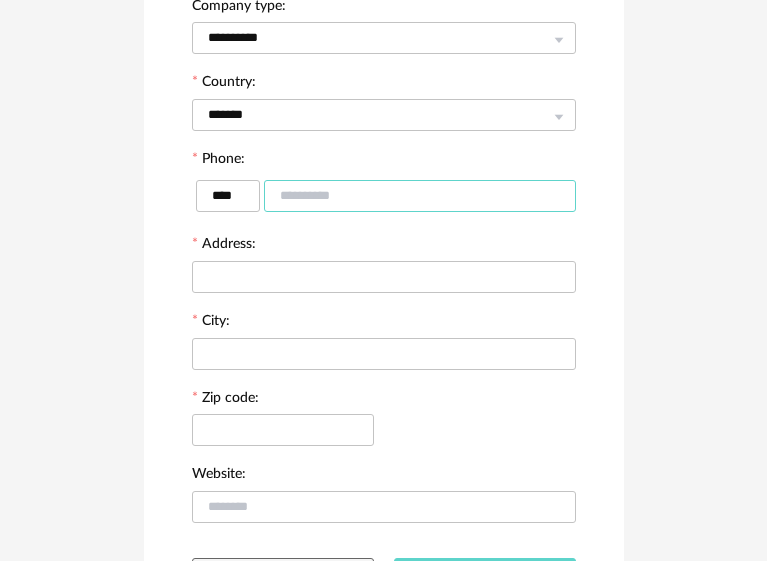 click at bounding box center [420, 196] 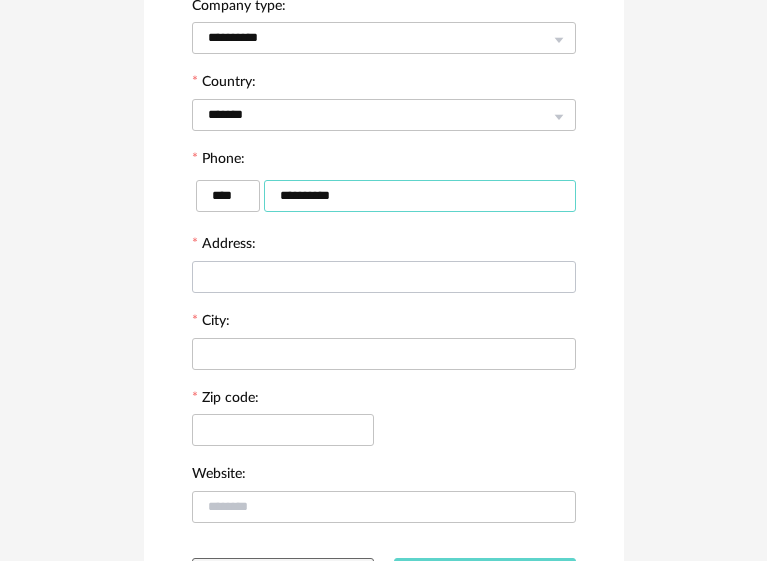 type on "**********" 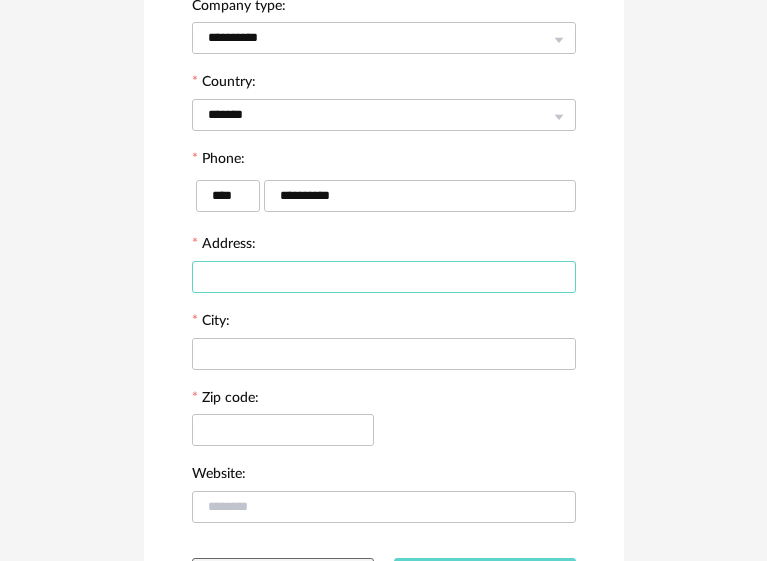 click at bounding box center (384, 277) 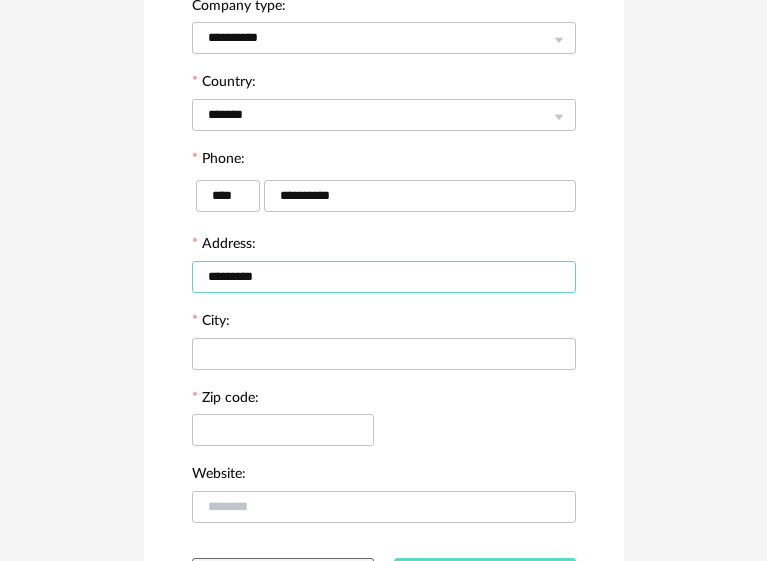 type on "*********" 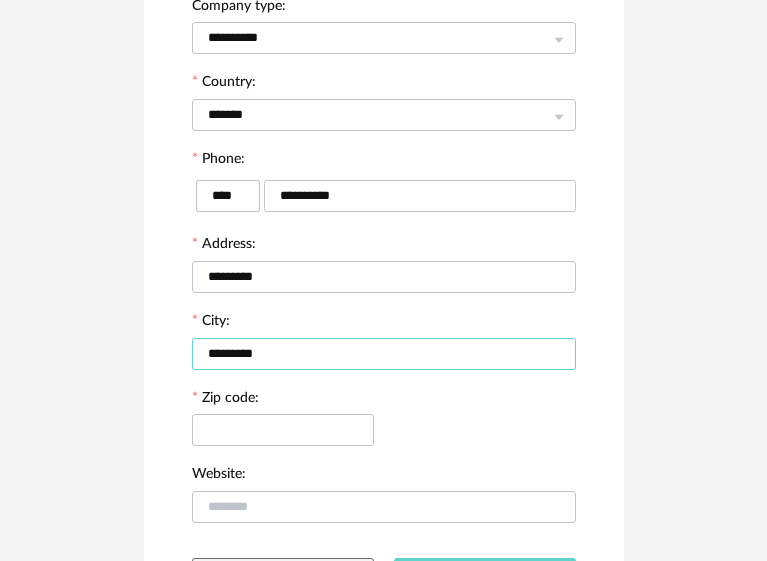 type on "*********" 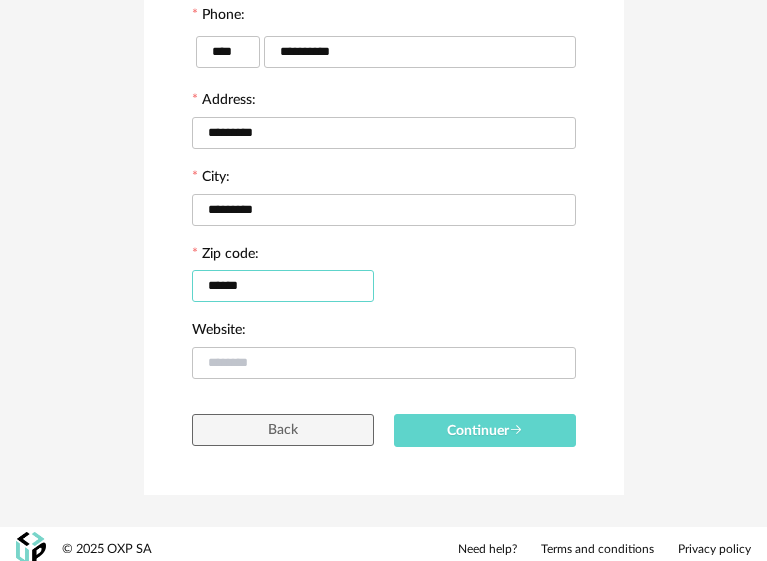 scroll, scrollTop: 546, scrollLeft: 0, axis: vertical 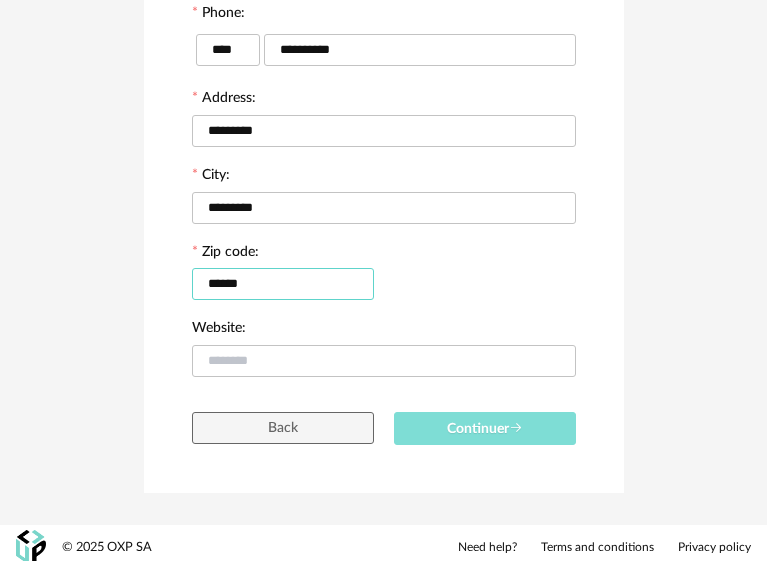 type on "******" 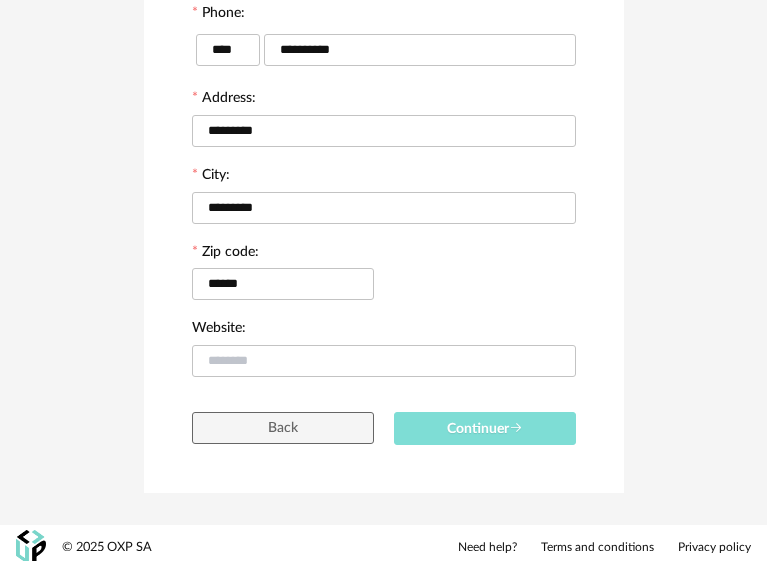 click on "Continuer" at bounding box center [485, 428] 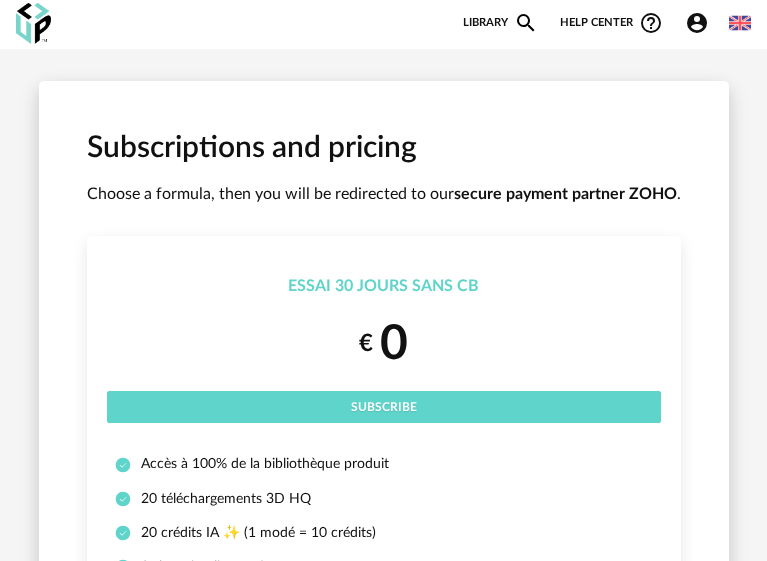 scroll, scrollTop: 0, scrollLeft: 0, axis: both 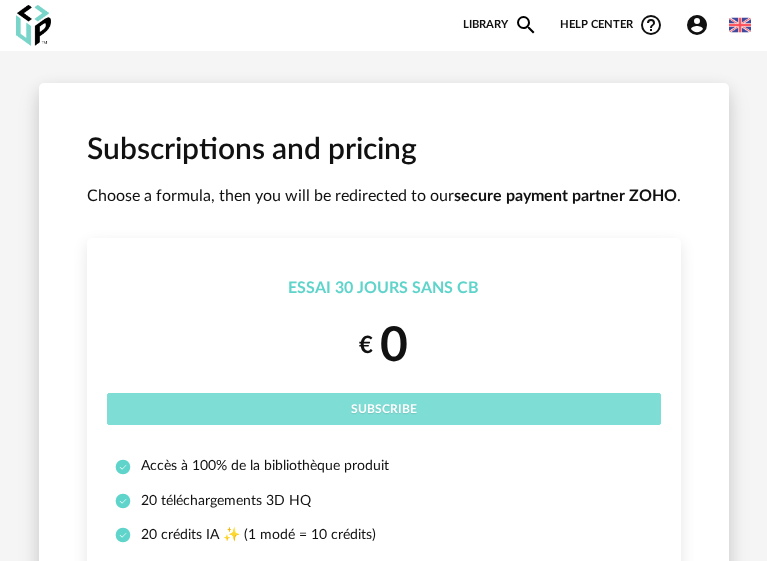 click on "Subscribe" at bounding box center [384, 409] 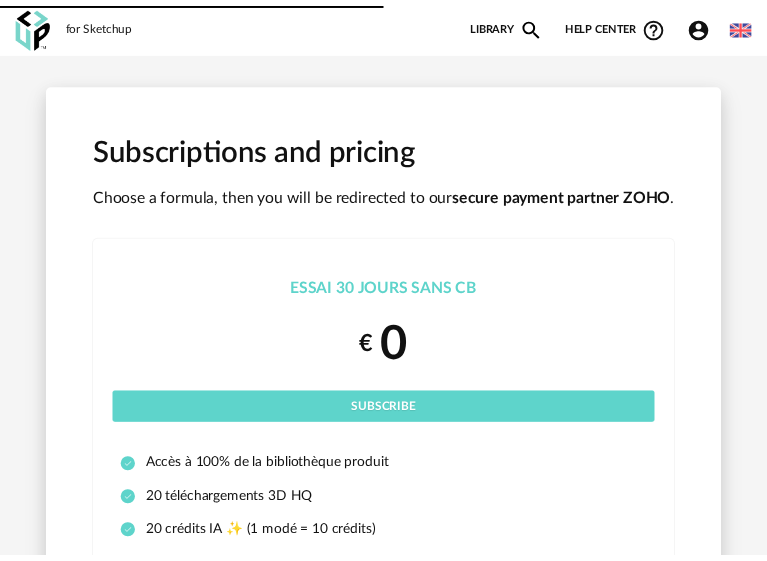 scroll, scrollTop: 0, scrollLeft: 0, axis: both 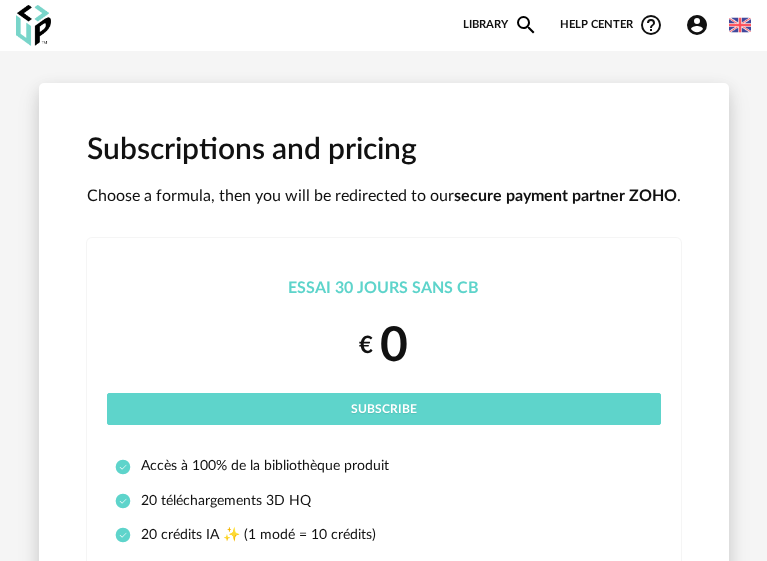 click on "Library Magnify icon" at bounding box center [500, 25] 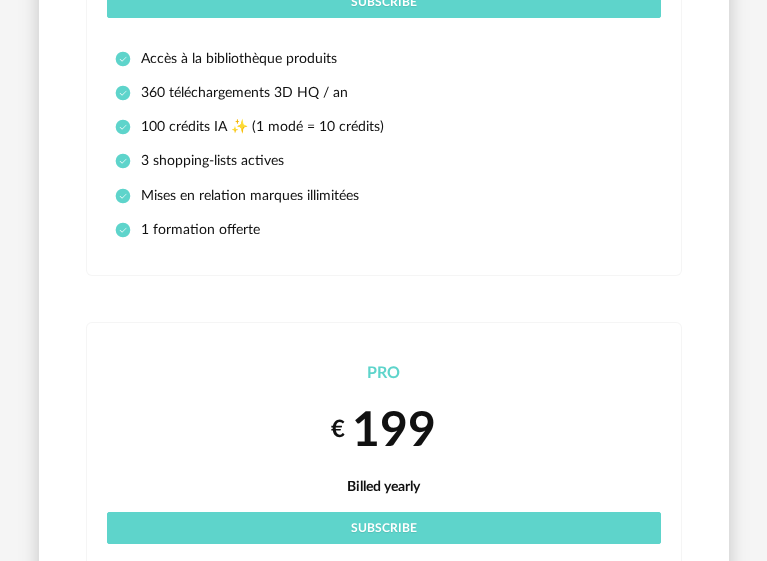 scroll, scrollTop: 700, scrollLeft: 0, axis: vertical 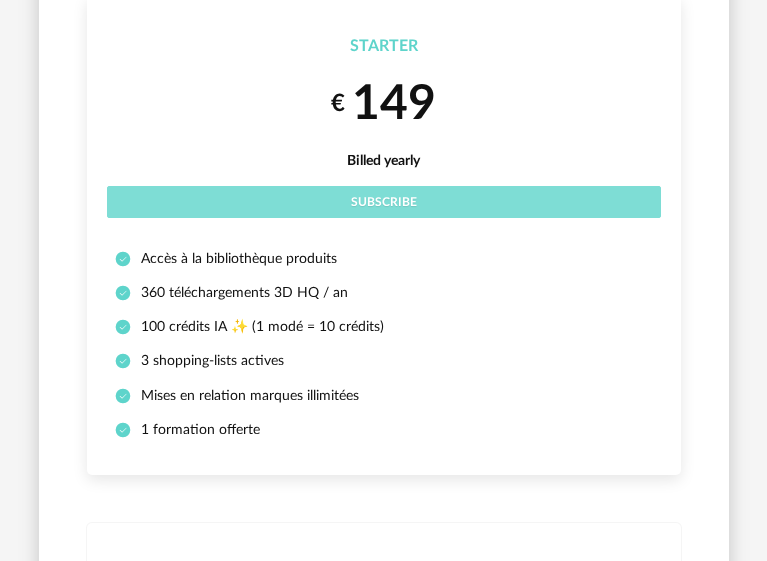 click on "Subscribe" at bounding box center (384, 202) 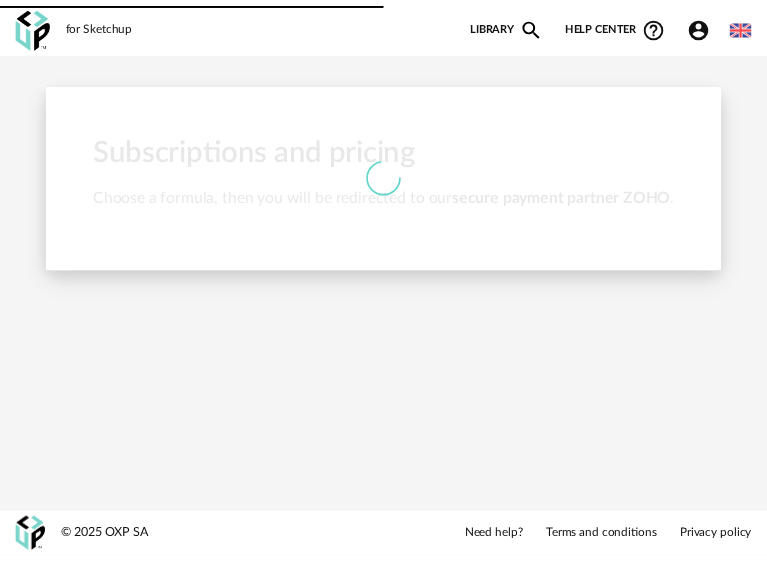 scroll, scrollTop: 0, scrollLeft: 0, axis: both 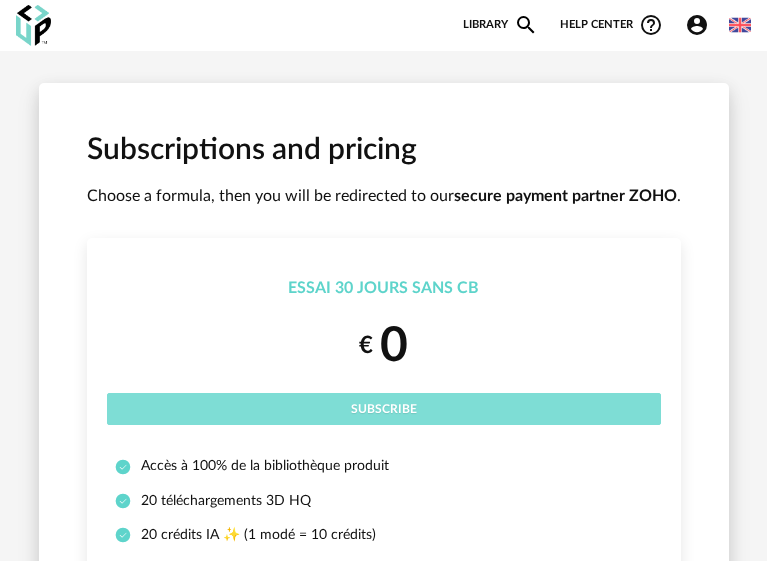 click on "Subscribe" at bounding box center [384, 409] 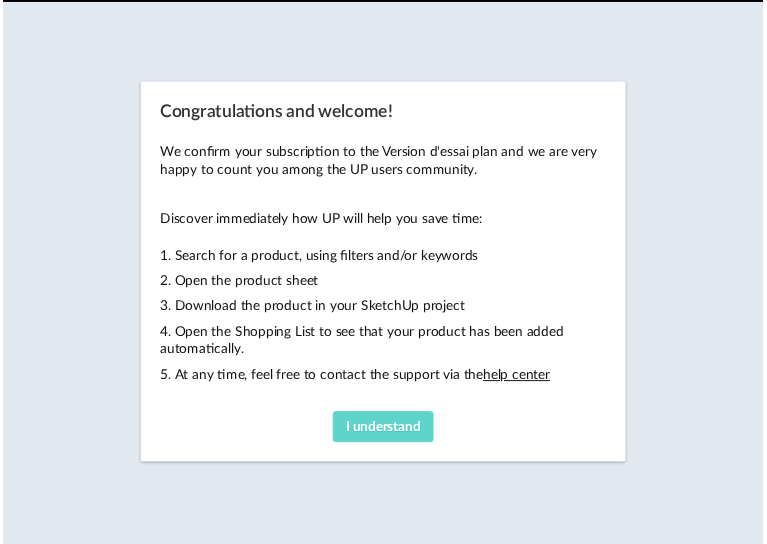 scroll, scrollTop: 0, scrollLeft: 0, axis: both 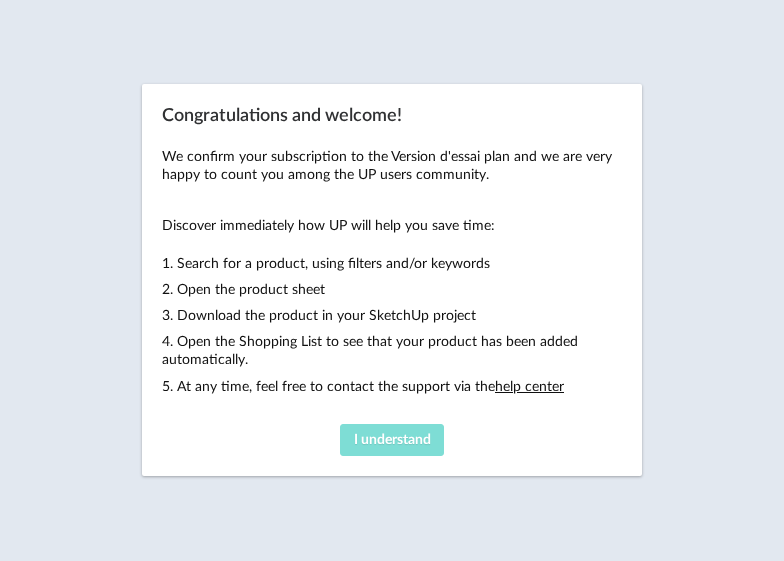 click on "I understand" at bounding box center [392, 440] 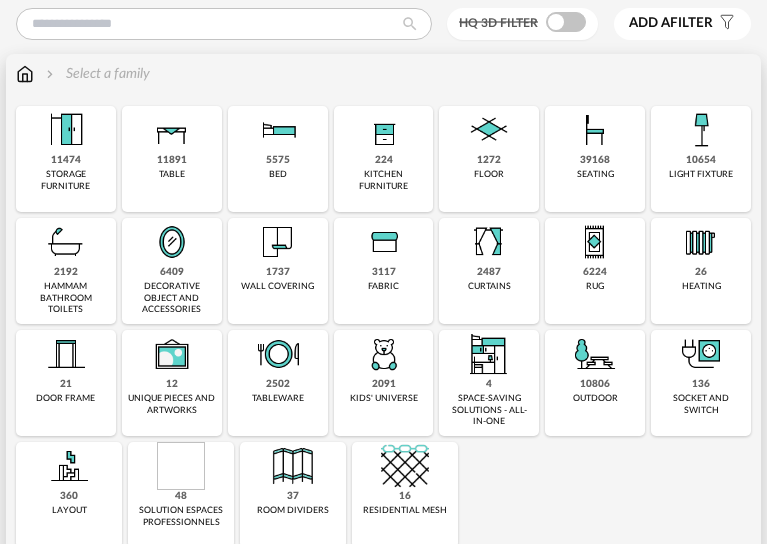 scroll, scrollTop: 200, scrollLeft: 0, axis: vertical 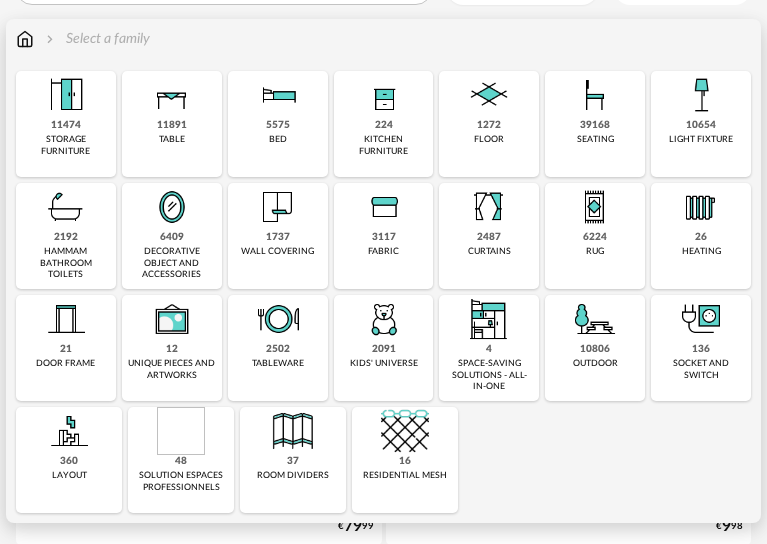 click on "16
residential mesh" at bounding box center [405, 460] 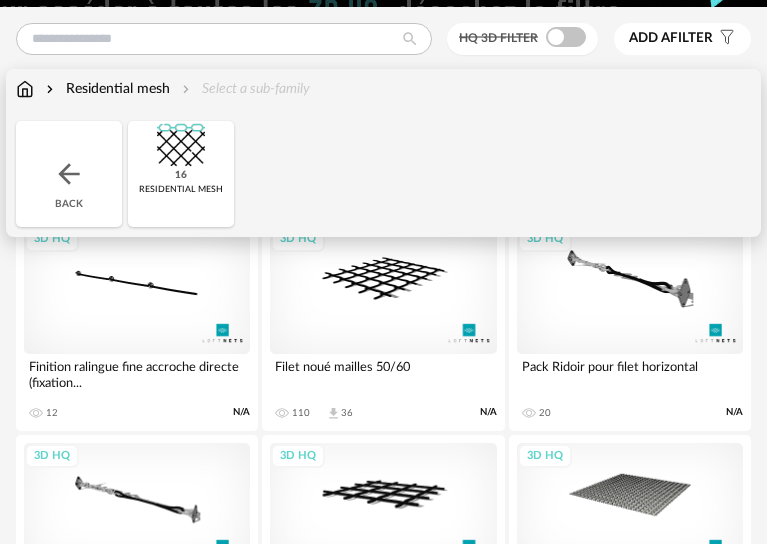 scroll, scrollTop: 0, scrollLeft: 0, axis: both 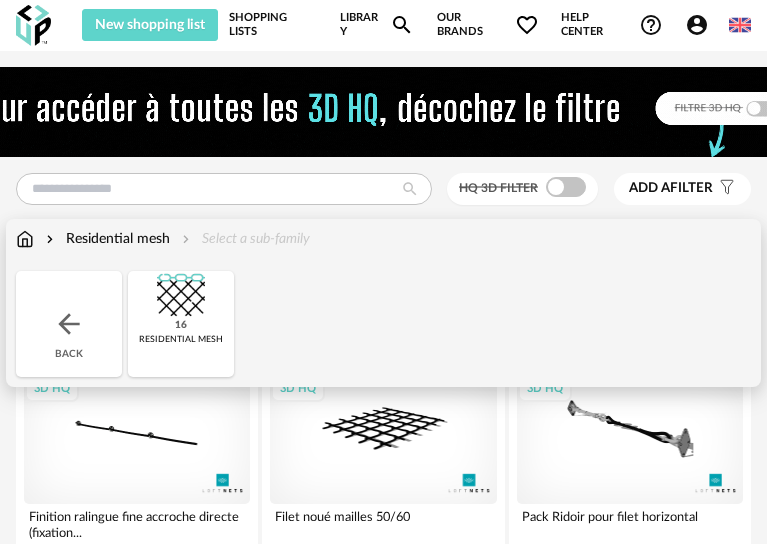 click on "Residential mesh" at bounding box center [106, 239] 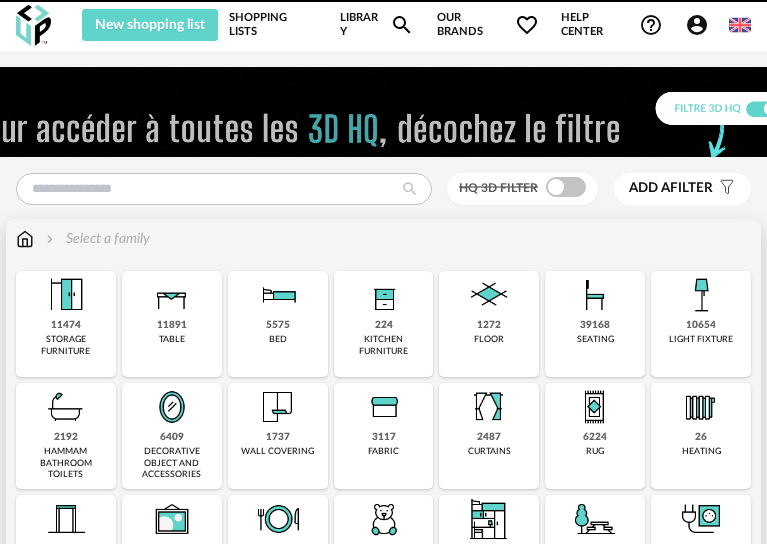 click at bounding box center [66, 295] 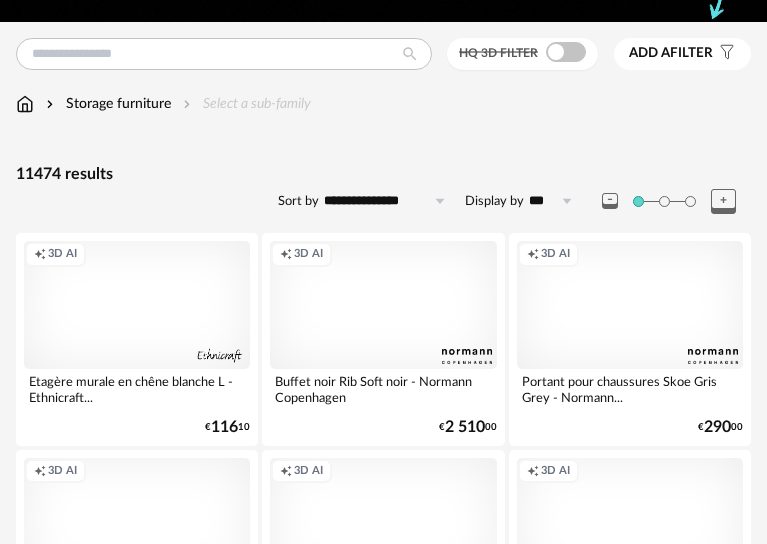 scroll, scrollTop: 100, scrollLeft: 0, axis: vertical 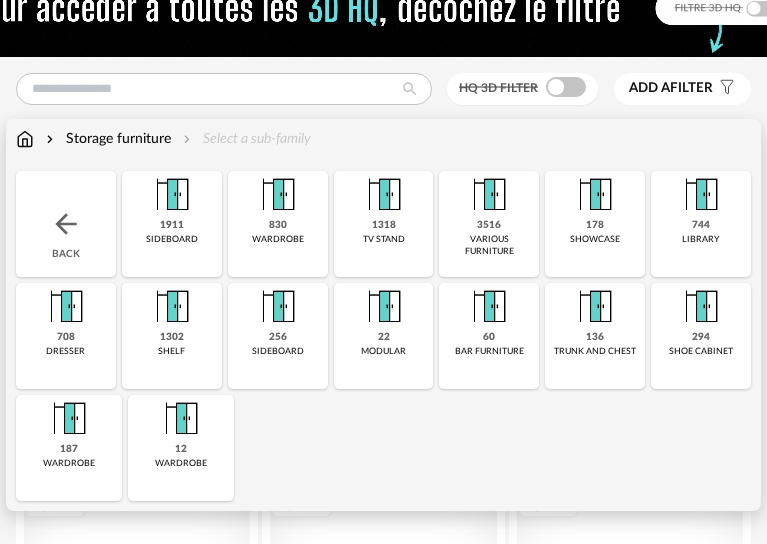 click on "Storage furniture" at bounding box center (106, 139) 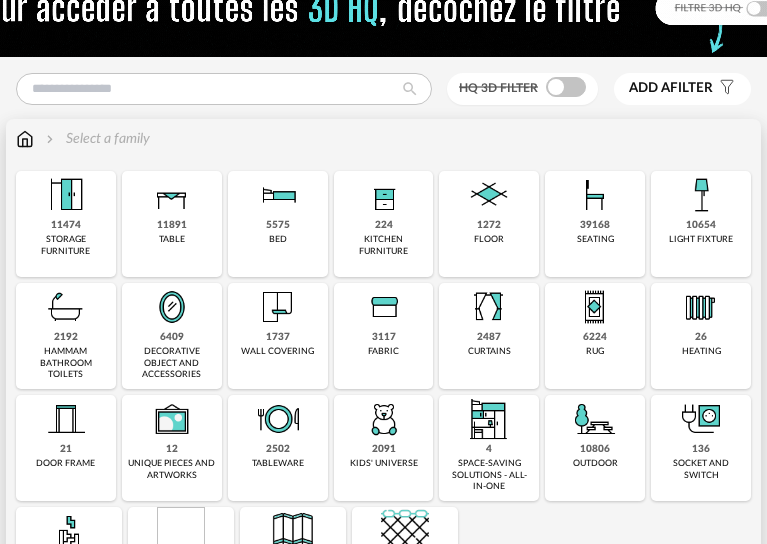 click at bounding box center (595, 419) 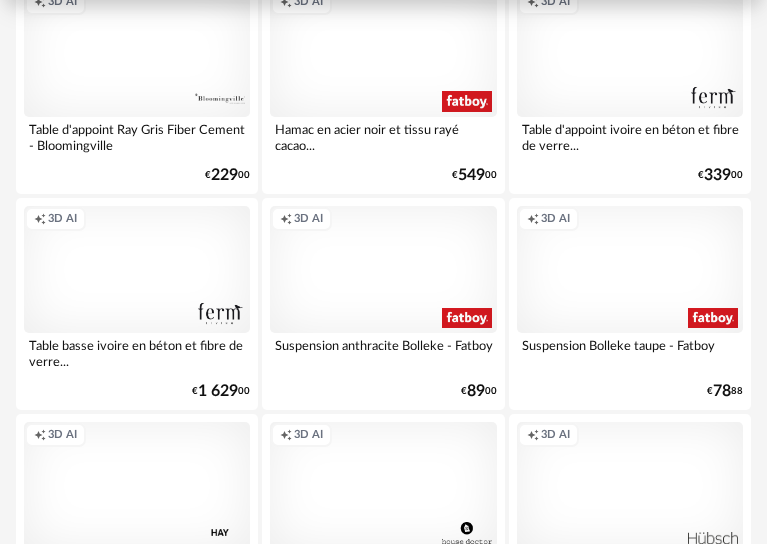 scroll, scrollTop: 0, scrollLeft: 0, axis: both 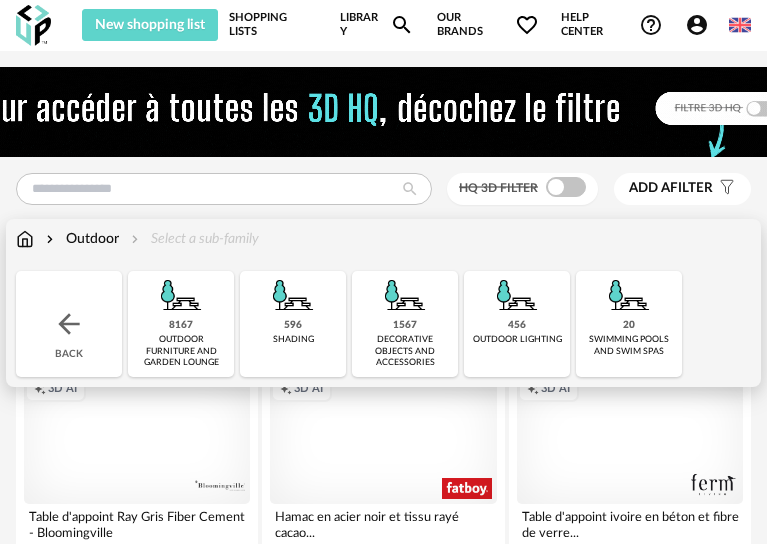 click at bounding box center [69, 324] 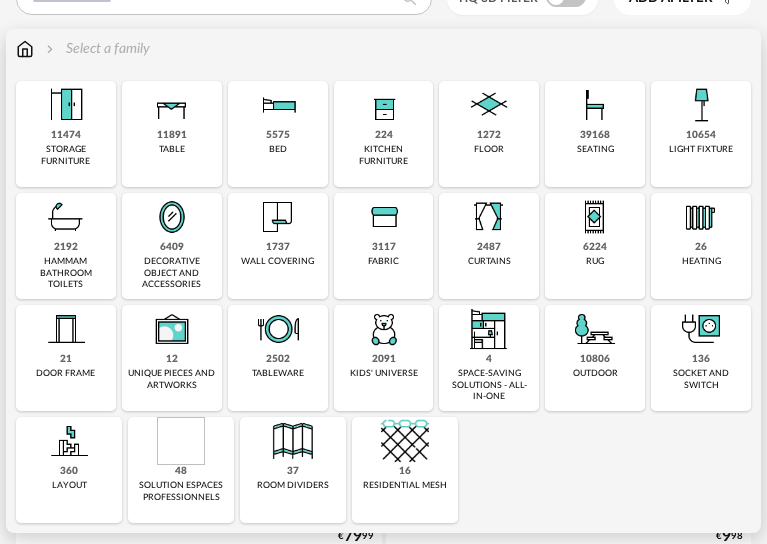 scroll, scrollTop: 200, scrollLeft: 0, axis: vertical 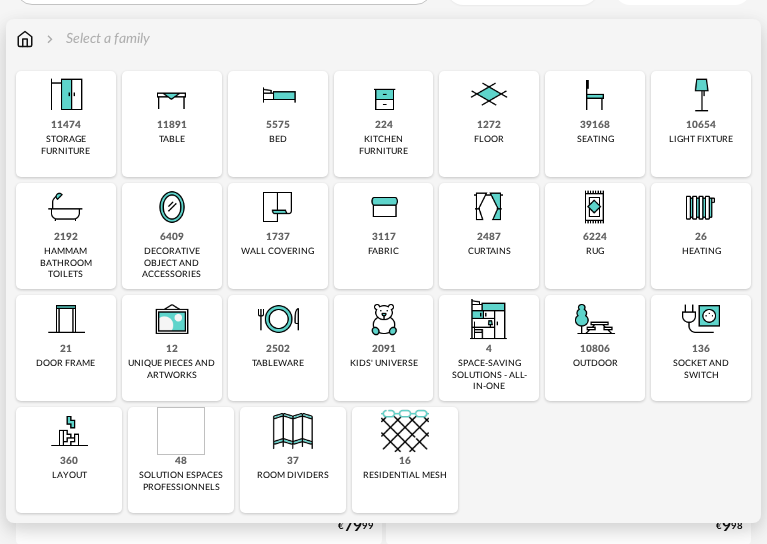 click on "6409" at bounding box center (172, 237) 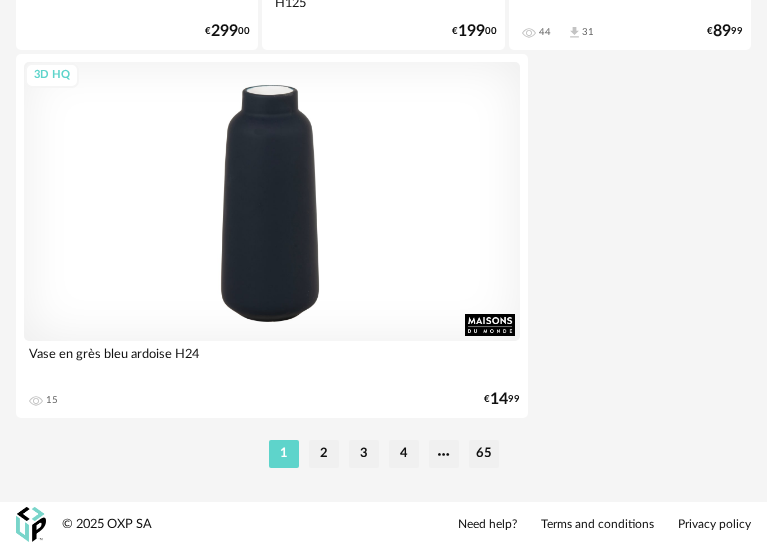 scroll, scrollTop: 7454, scrollLeft: 0, axis: vertical 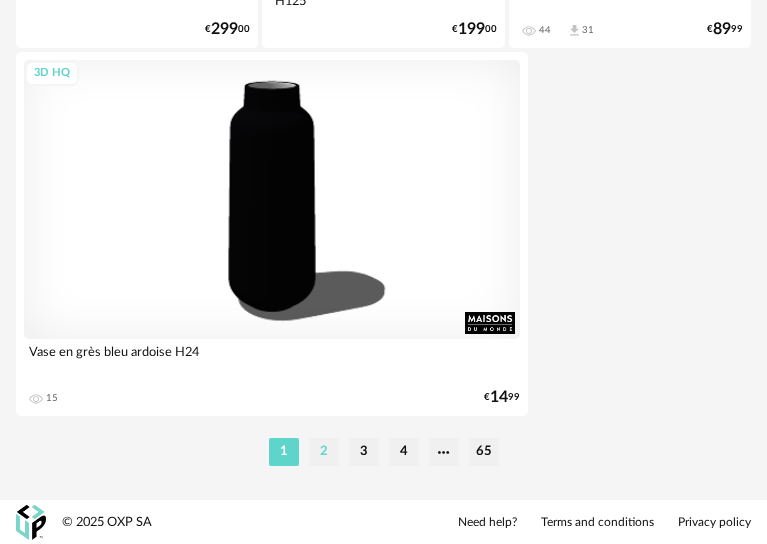 click on "2" at bounding box center [324, 452] 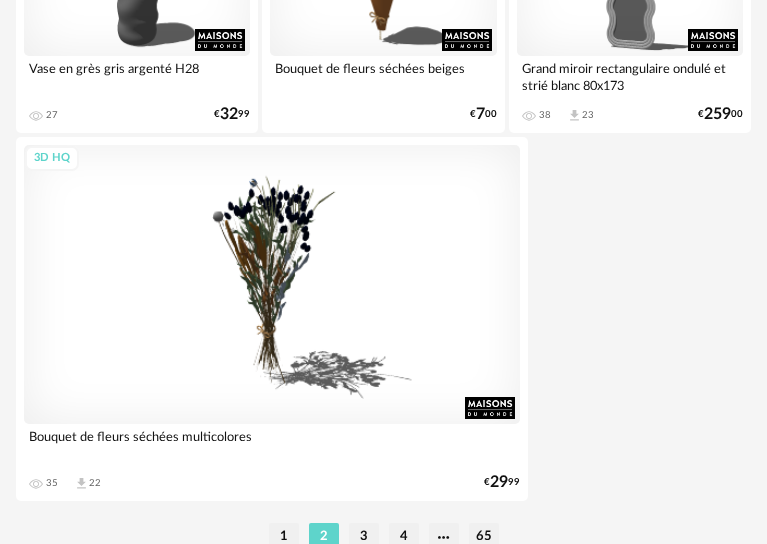 scroll, scrollTop: 7400, scrollLeft: 0, axis: vertical 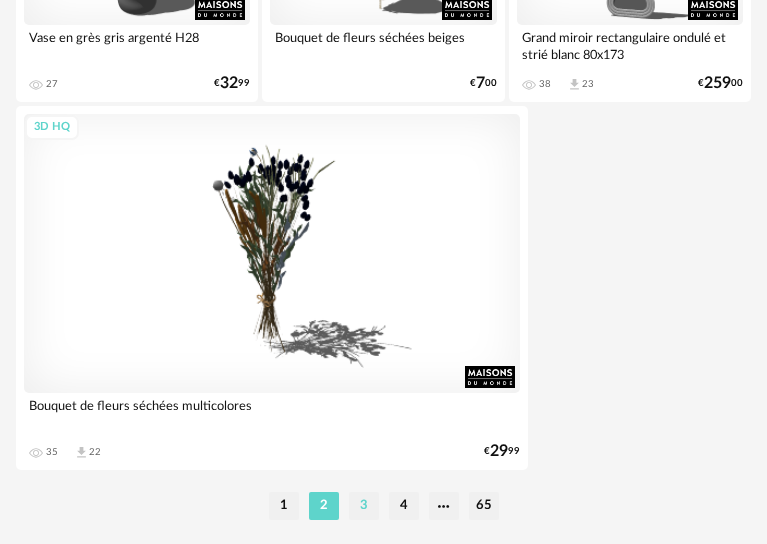 click on "3" at bounding box center (364, 506) 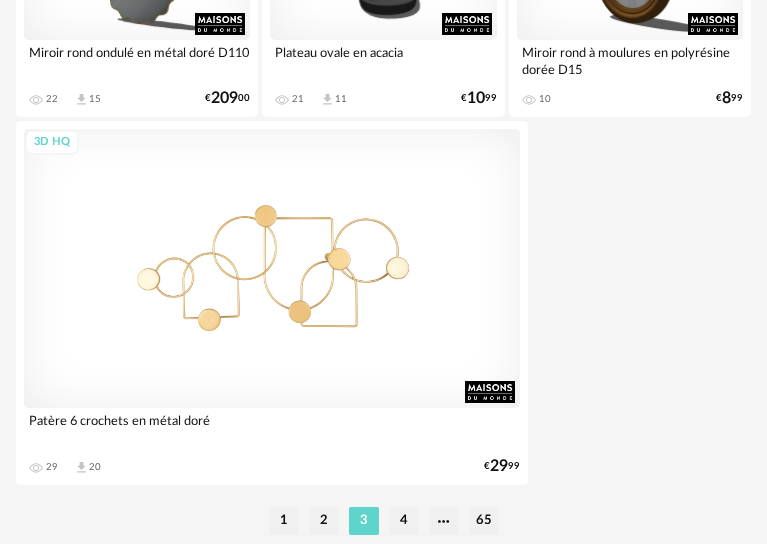 scroll, scrollTop: 7400, scrollLeft: 0, axis: vertical 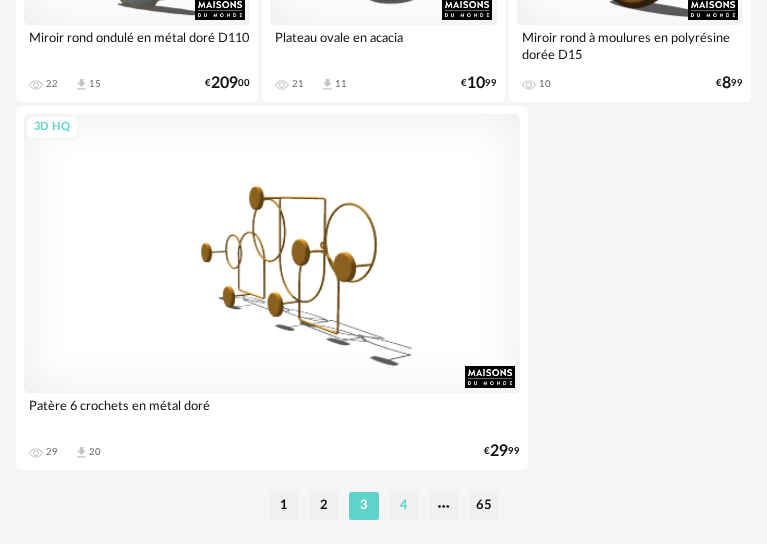 click on "4" at bounding box center [404, 506] 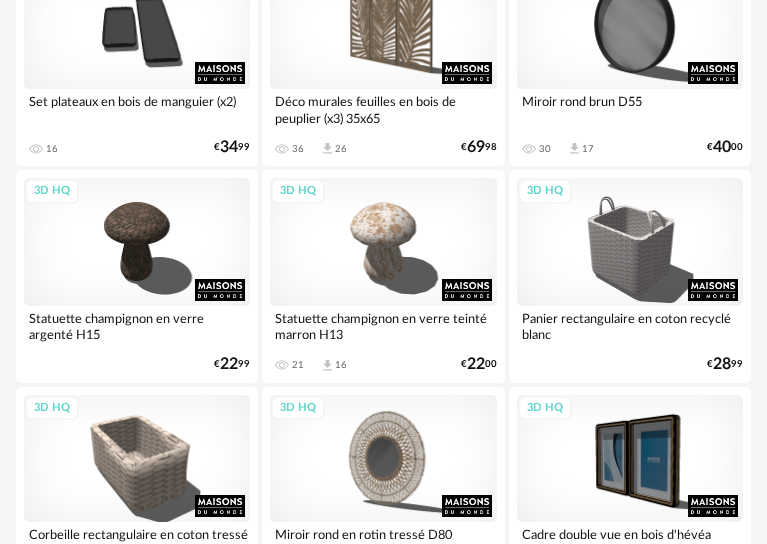 scroll, scrollTop: 6100, scrollLeft: 0, axis: vertical 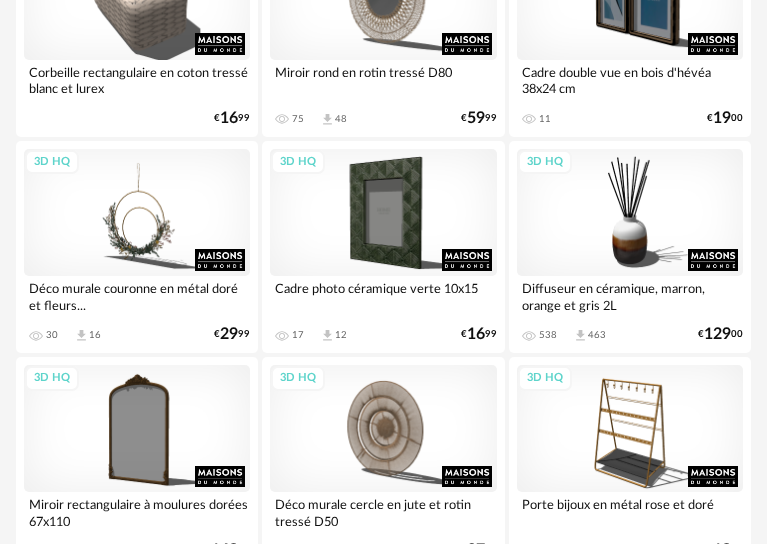 drag, startPoint x: 414, startPoint y: 450, endPoint x: 749, endPoint y: 363, distance: 346.1127 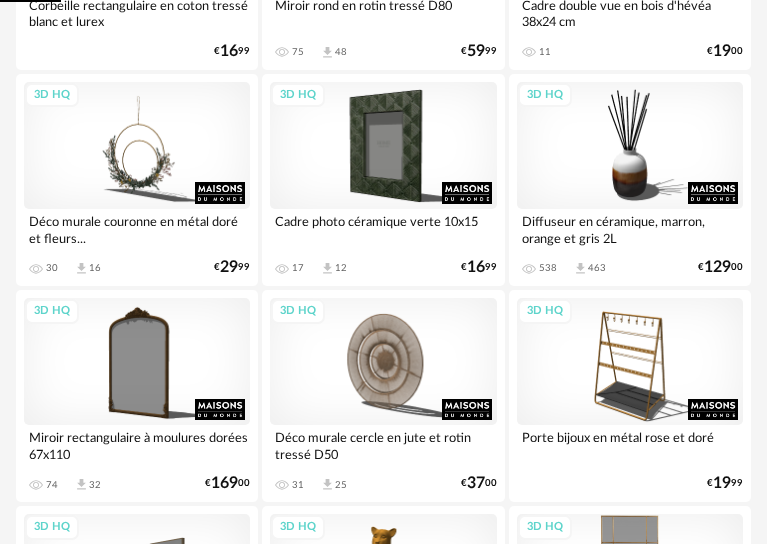 scroll, scrollTop: 6685, scrollLeft: 0, axis: vertical 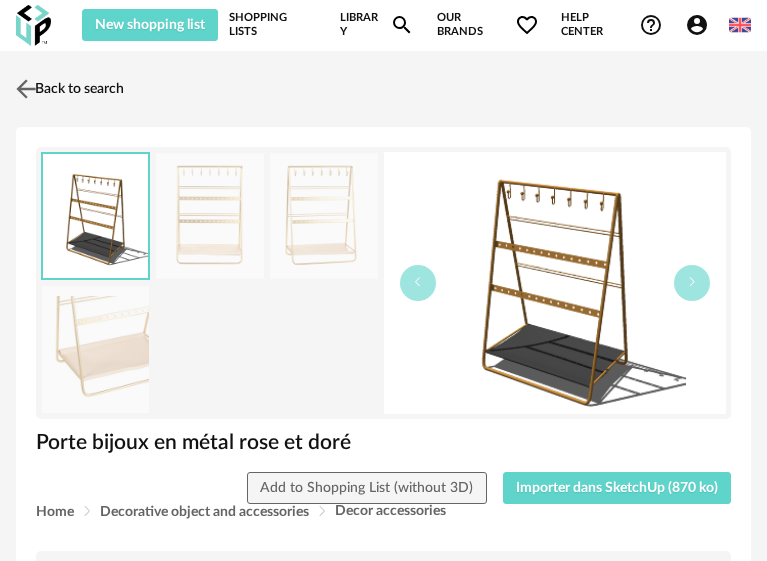 click at bounding box center [26, 88] 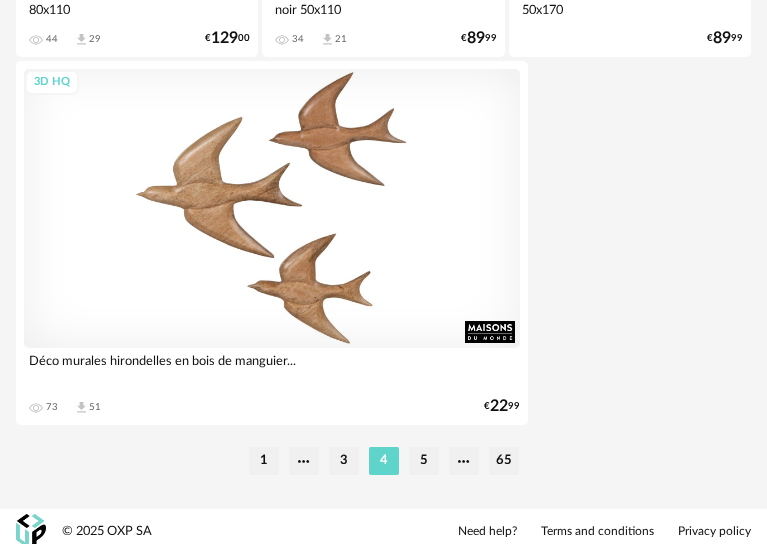 scroll, scrollTop: 7454, scrollLeft: 0, axis: vertical 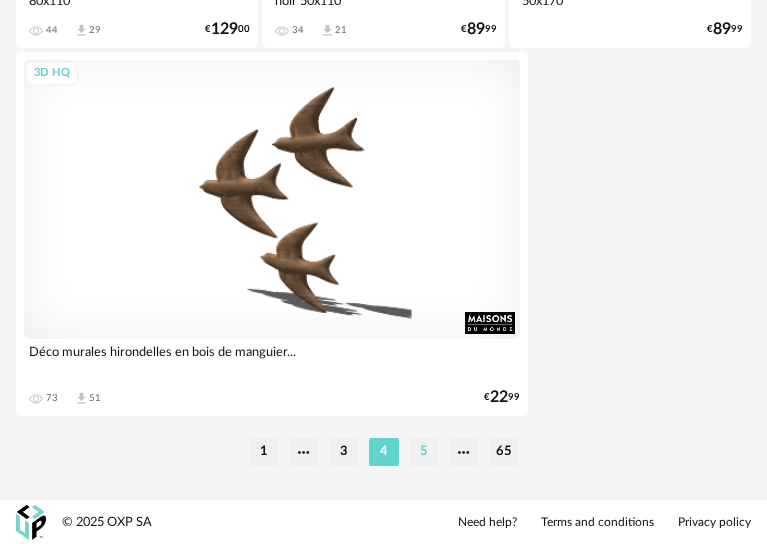 click on "5" at bounding box center [424, 452] 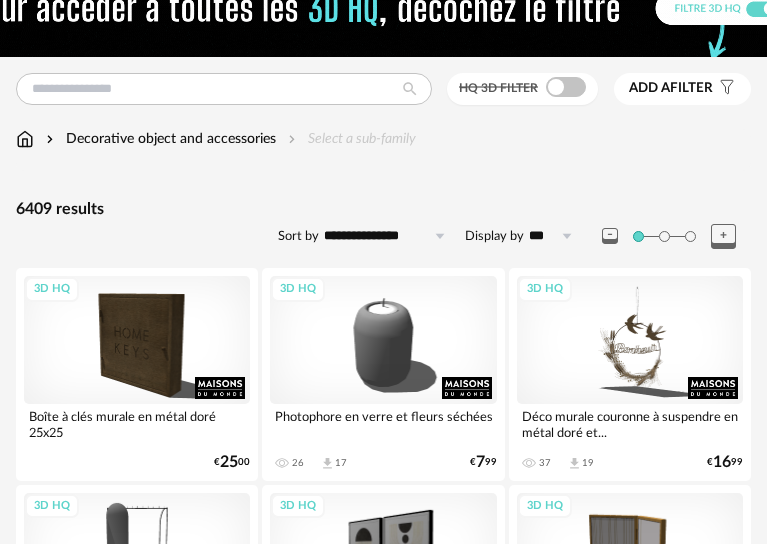 scroll, scrollTop: 200, scrollLeft: 0, axis: vertical 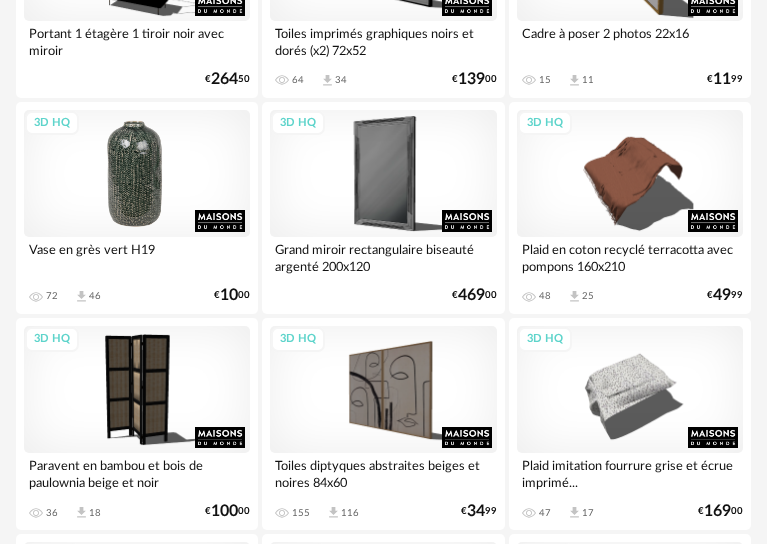 click on "3D HQ" at bounding box center [137, 173] 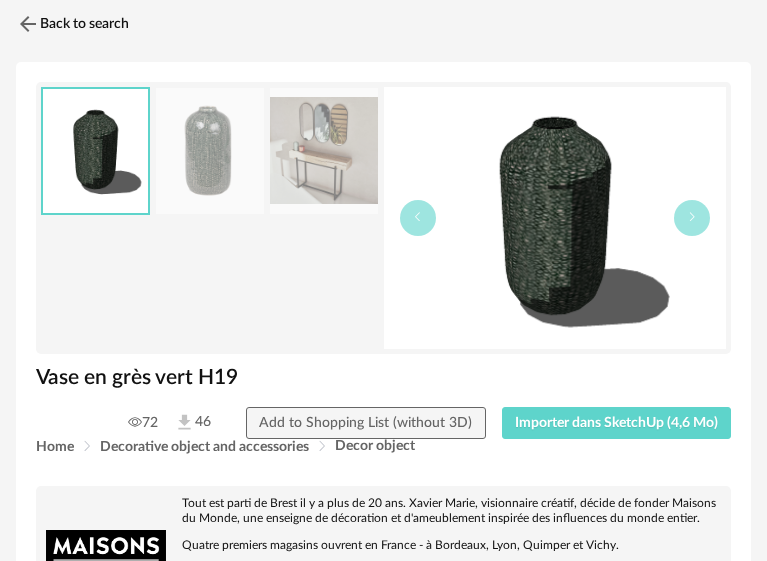 scroll, scrollTop: 100, scrollLeft: 0, axis: vertical 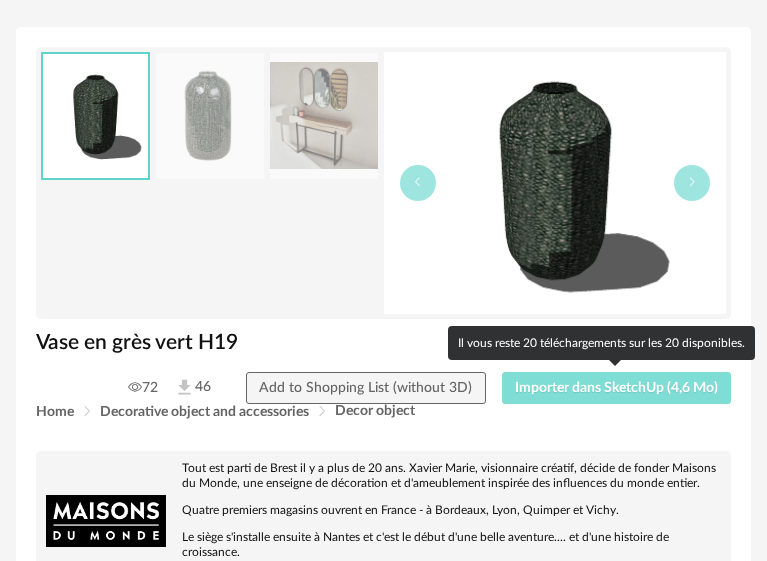 click on "Importer dans SketchUp (4,6 Mo)" at bounding box center (616, 388) 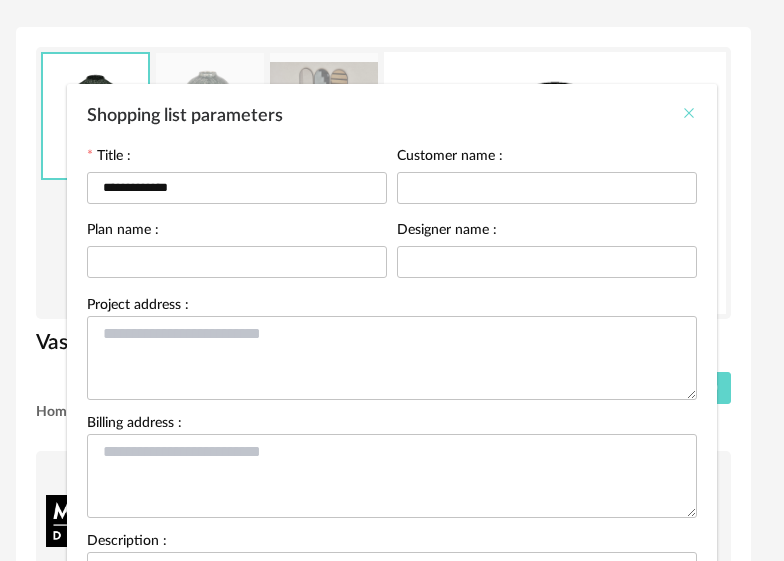 click at bounding box center [689, 113] 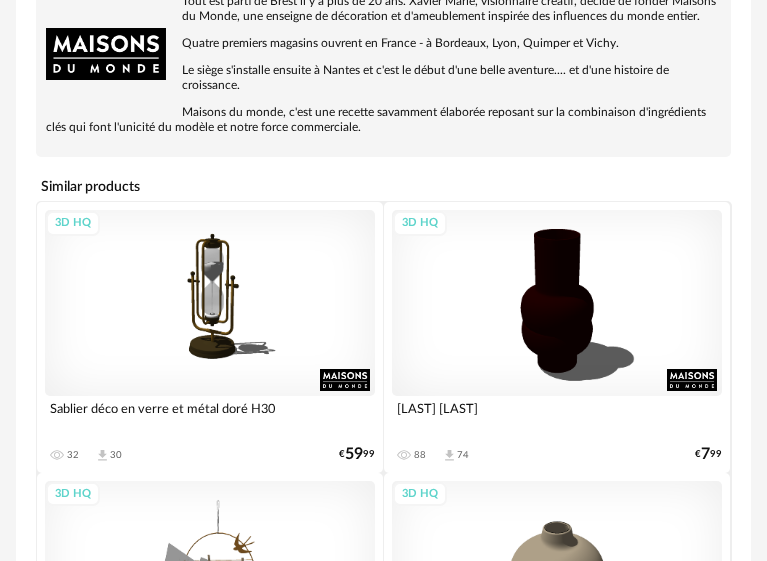 scroll, scrollTop: 490, scrollLeft: 0, axis: vertical 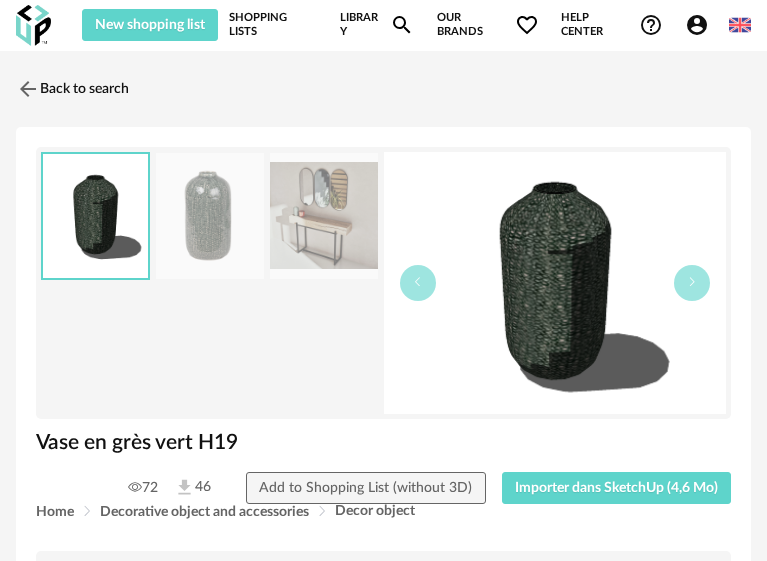 click at bounding box center (209, 216) 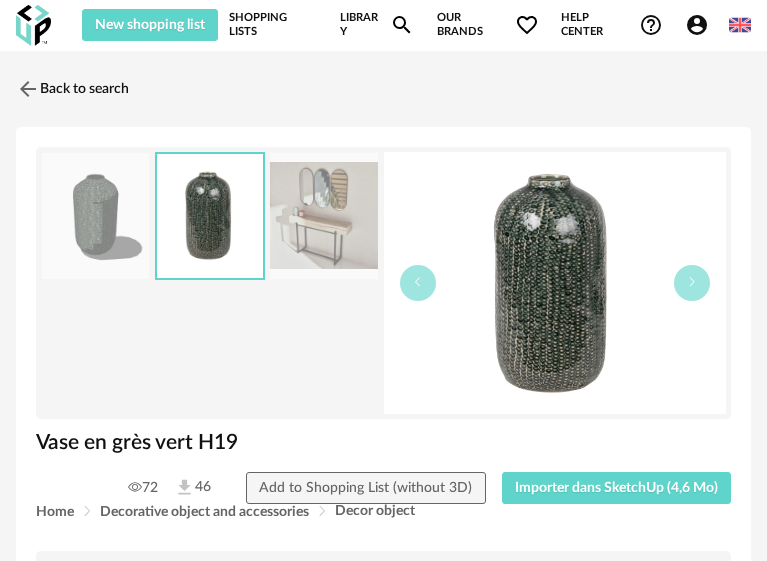 click at bounding box center [323, 216] 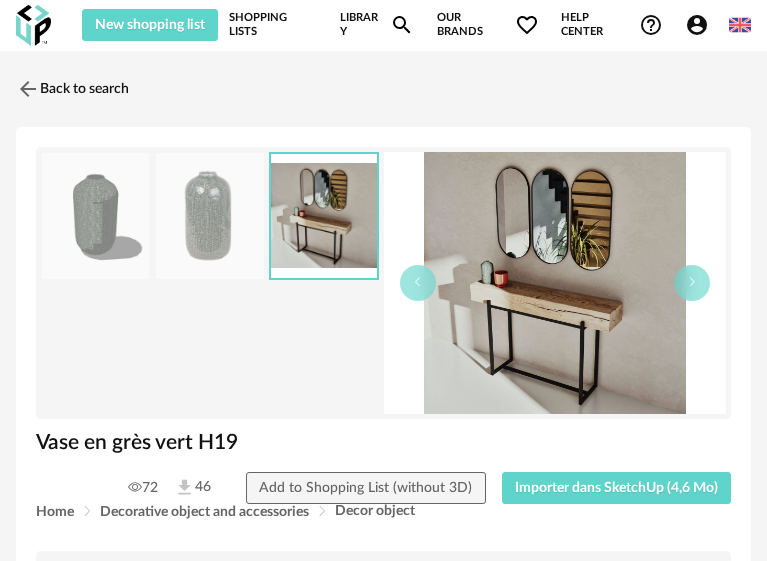 click at bounding box center (209, 216) 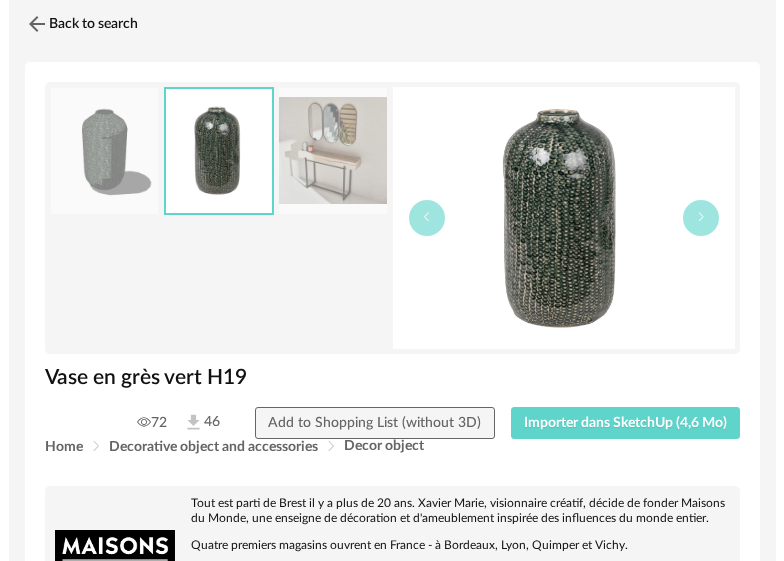 scroll, scrollTop: 100, scrollLeft: 0, axis: vertical 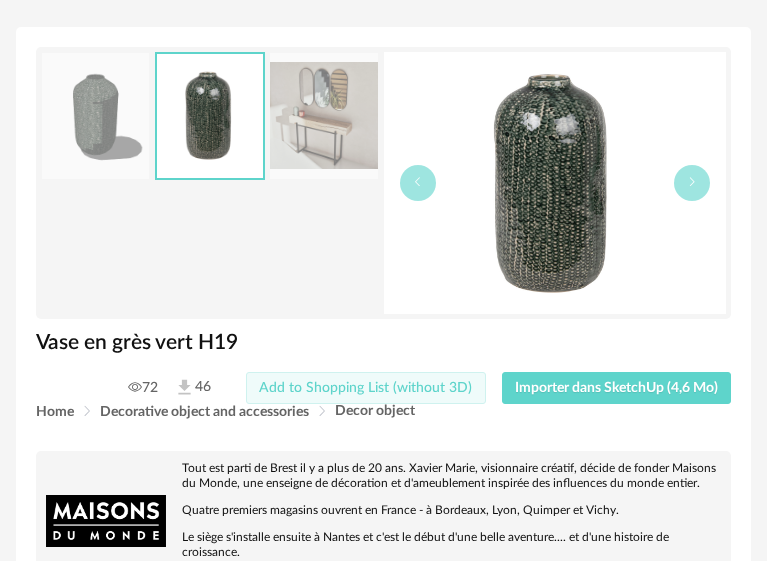 click on "Add to Shopping List (without 3D)" at bounding box center (365, 388) 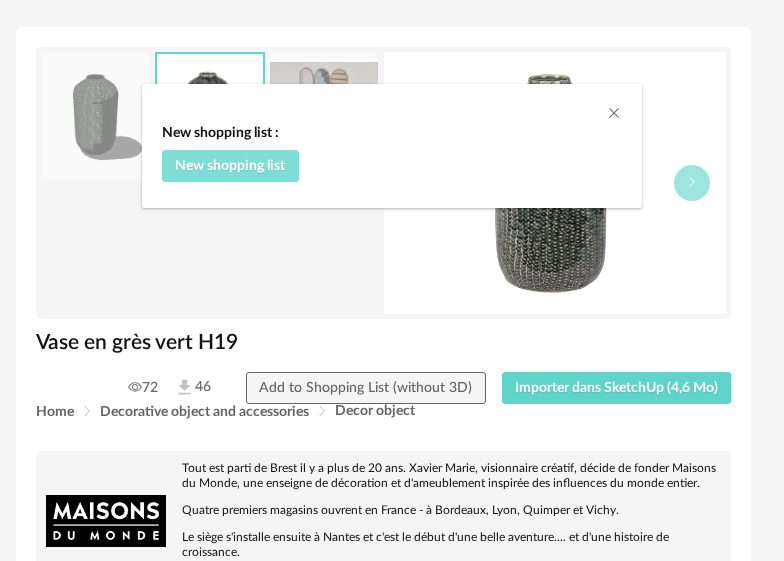 click on "New shopping list" at bounding box center [230, 166] 